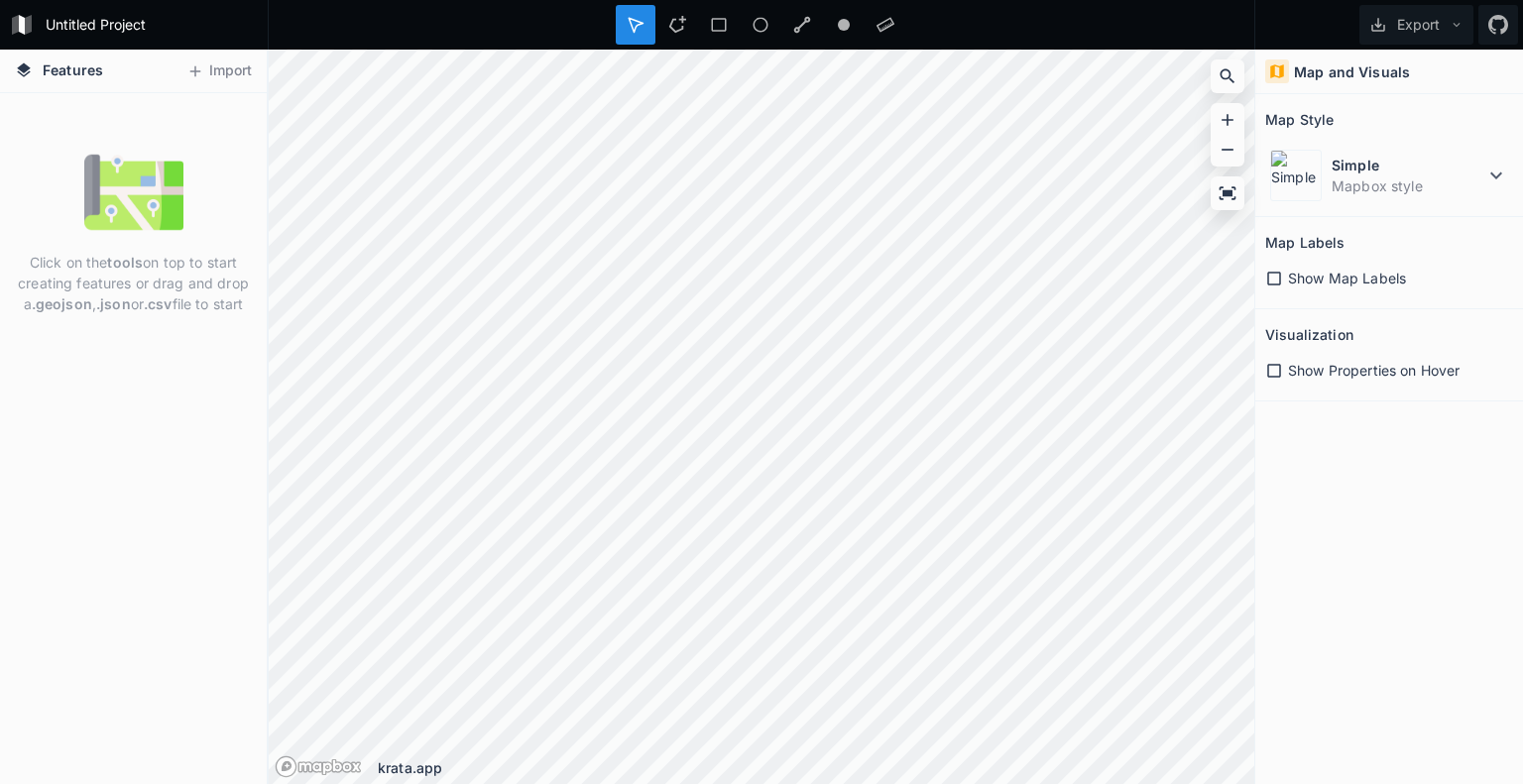 scroll, scrollTop: 0, scrollLeft: 0, axis: both 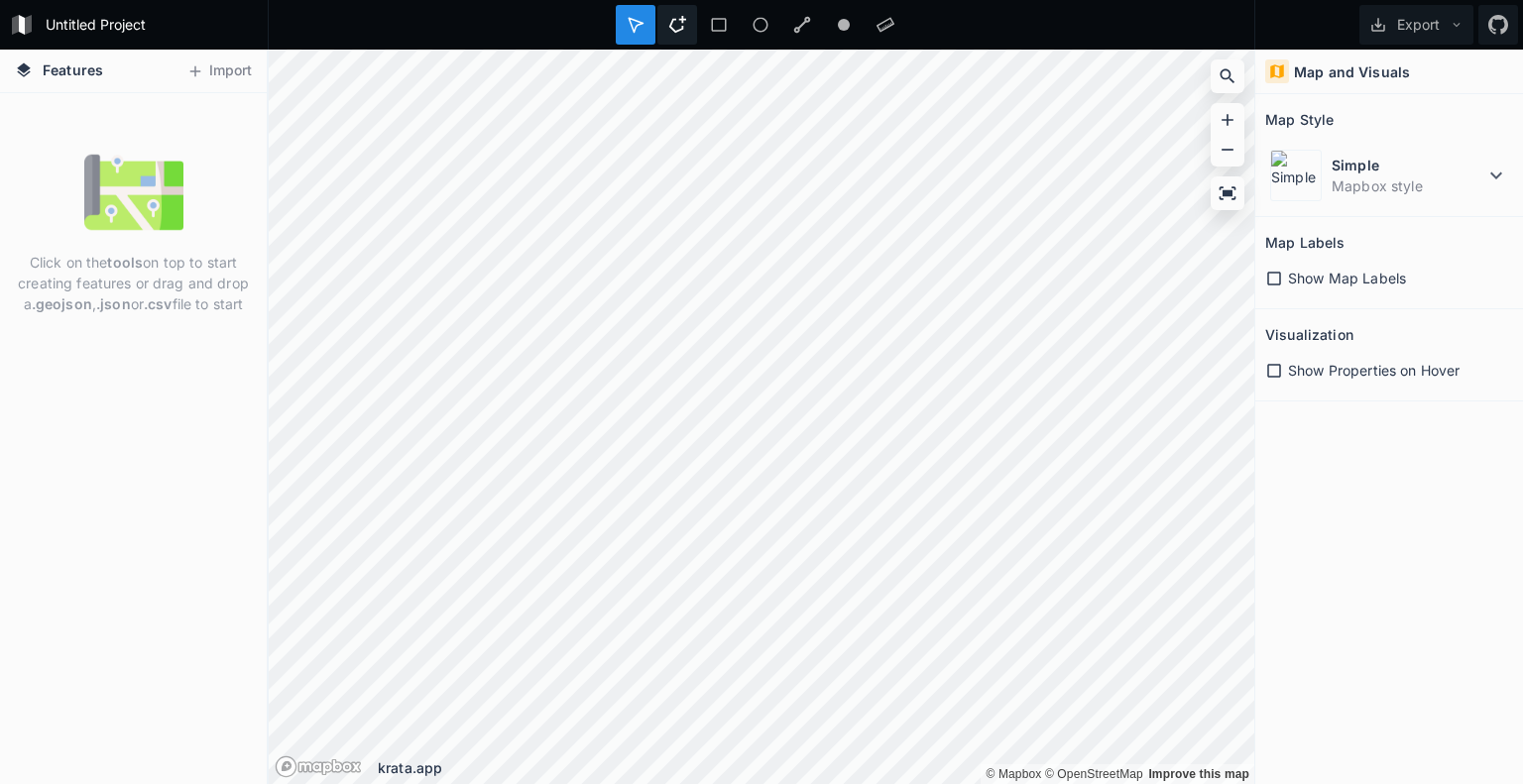 click 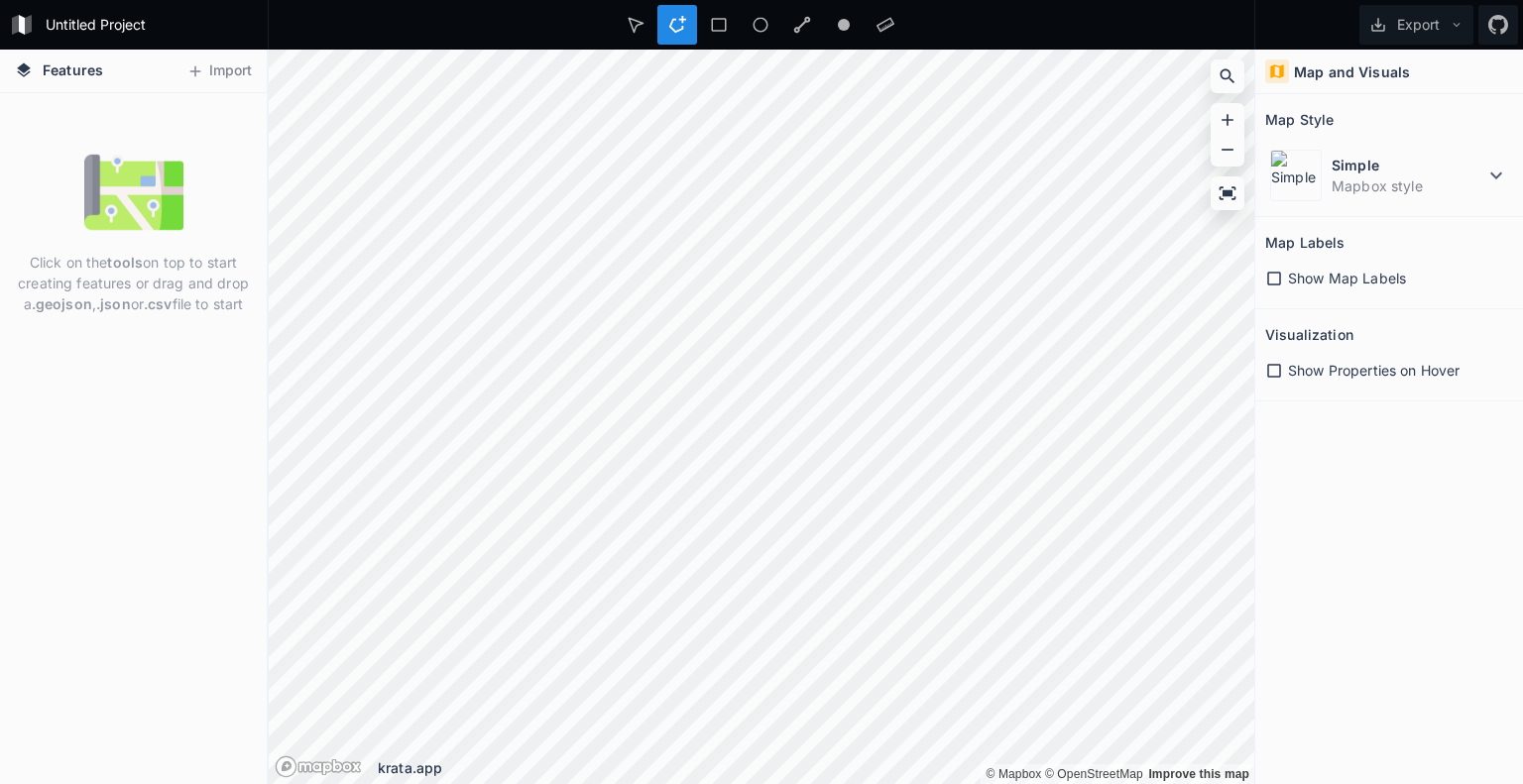 click 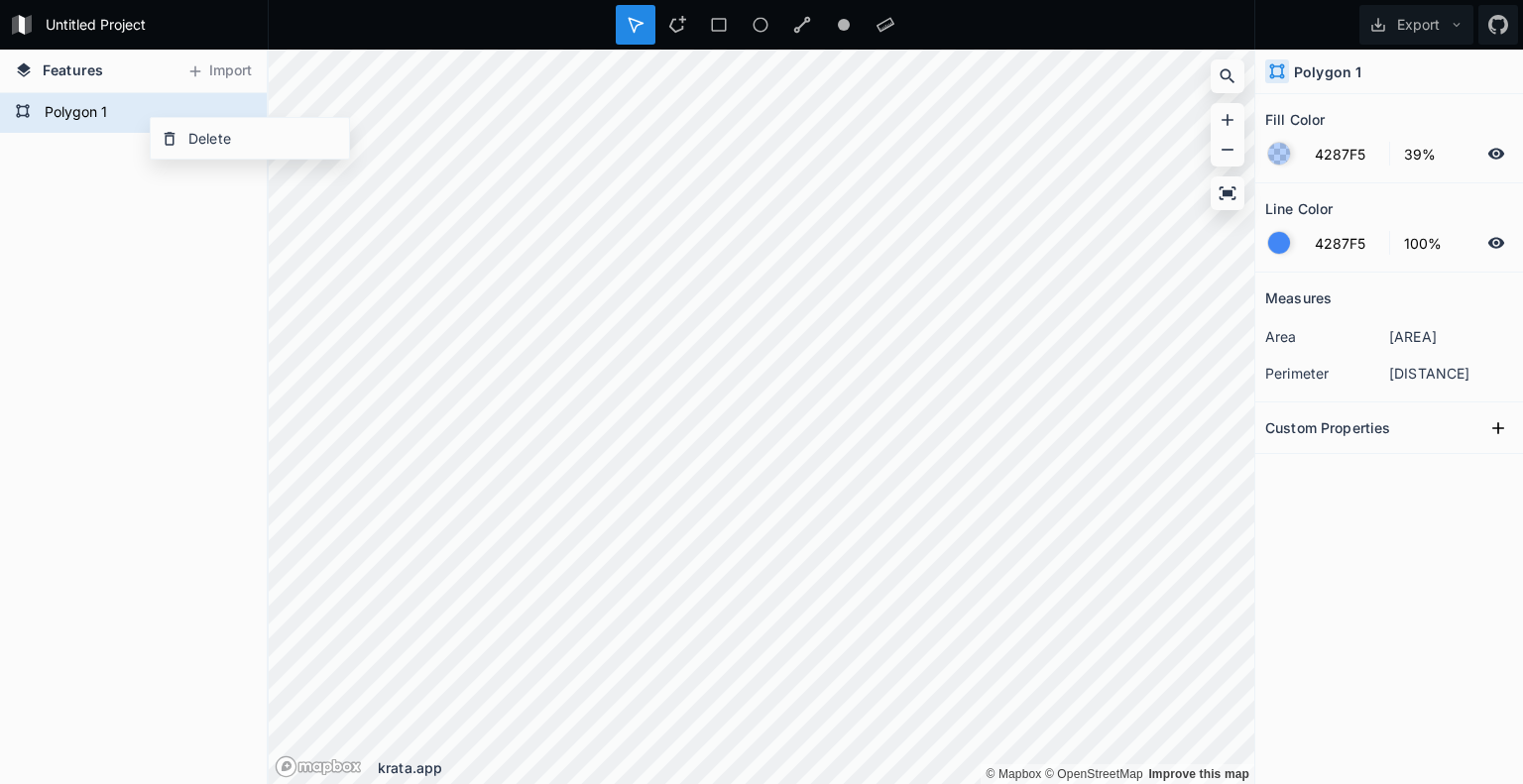 click on "Polygon 1" at bounding box center [133, 438] 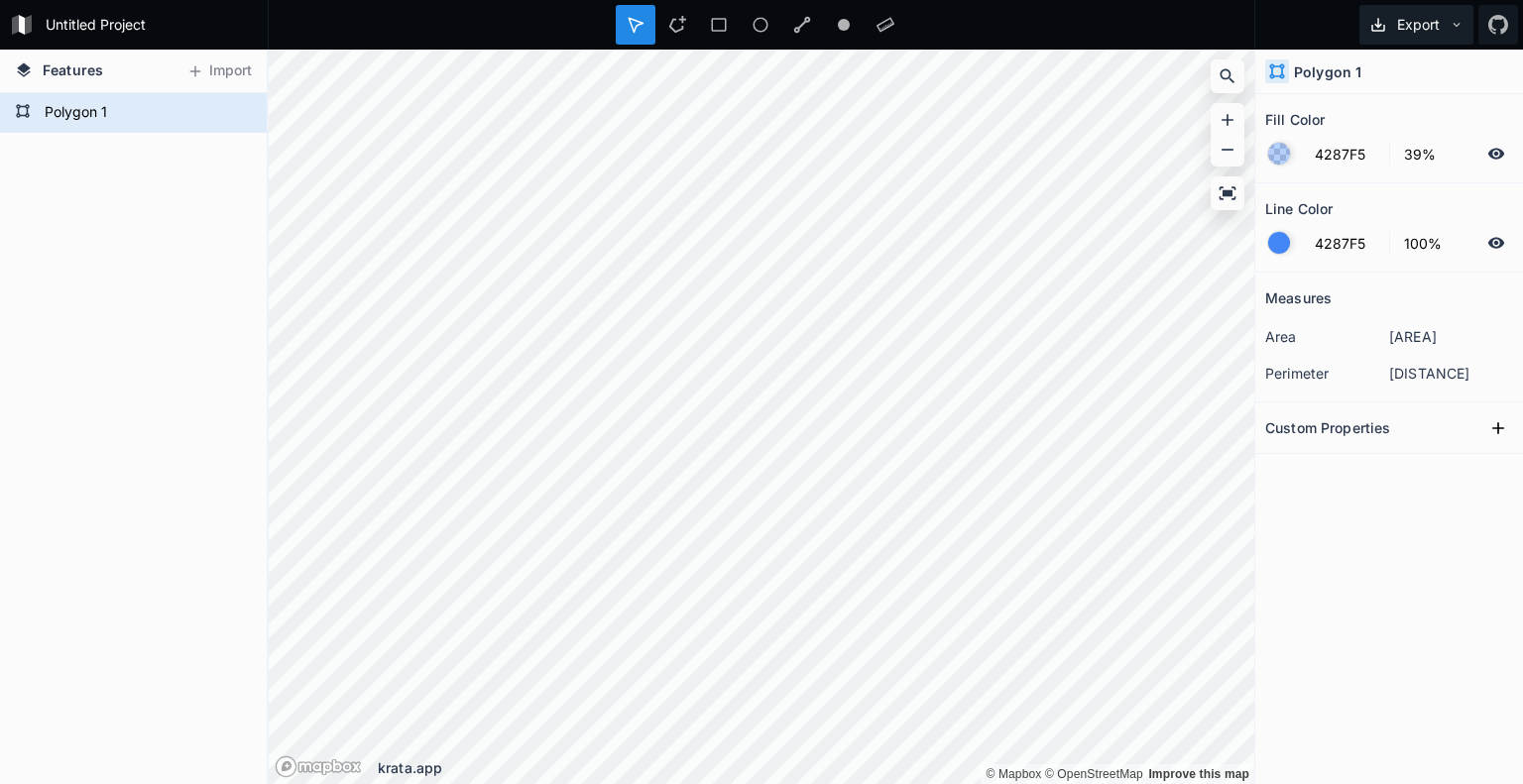 click on "Export" at bounding box center [1416, 25] 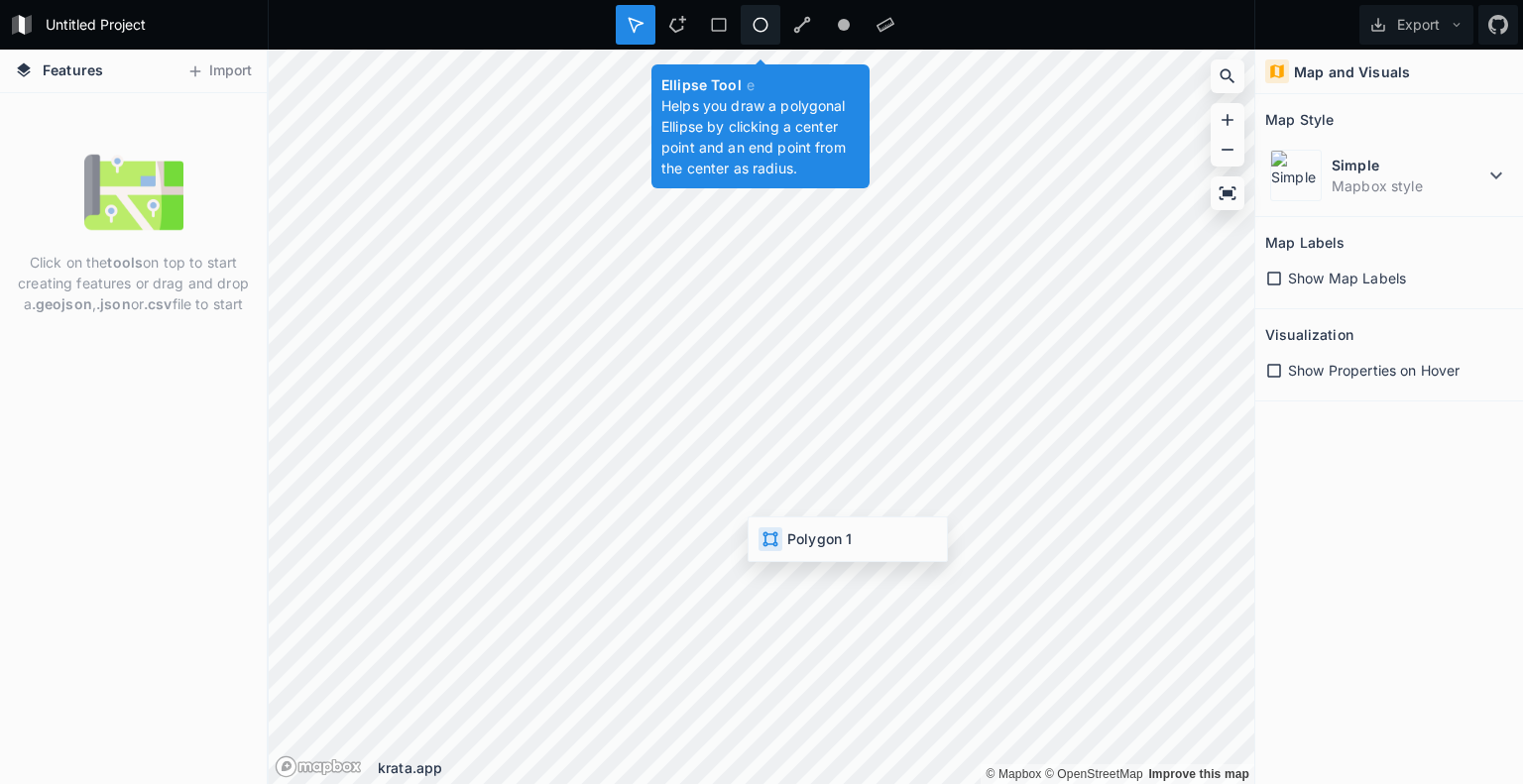 click 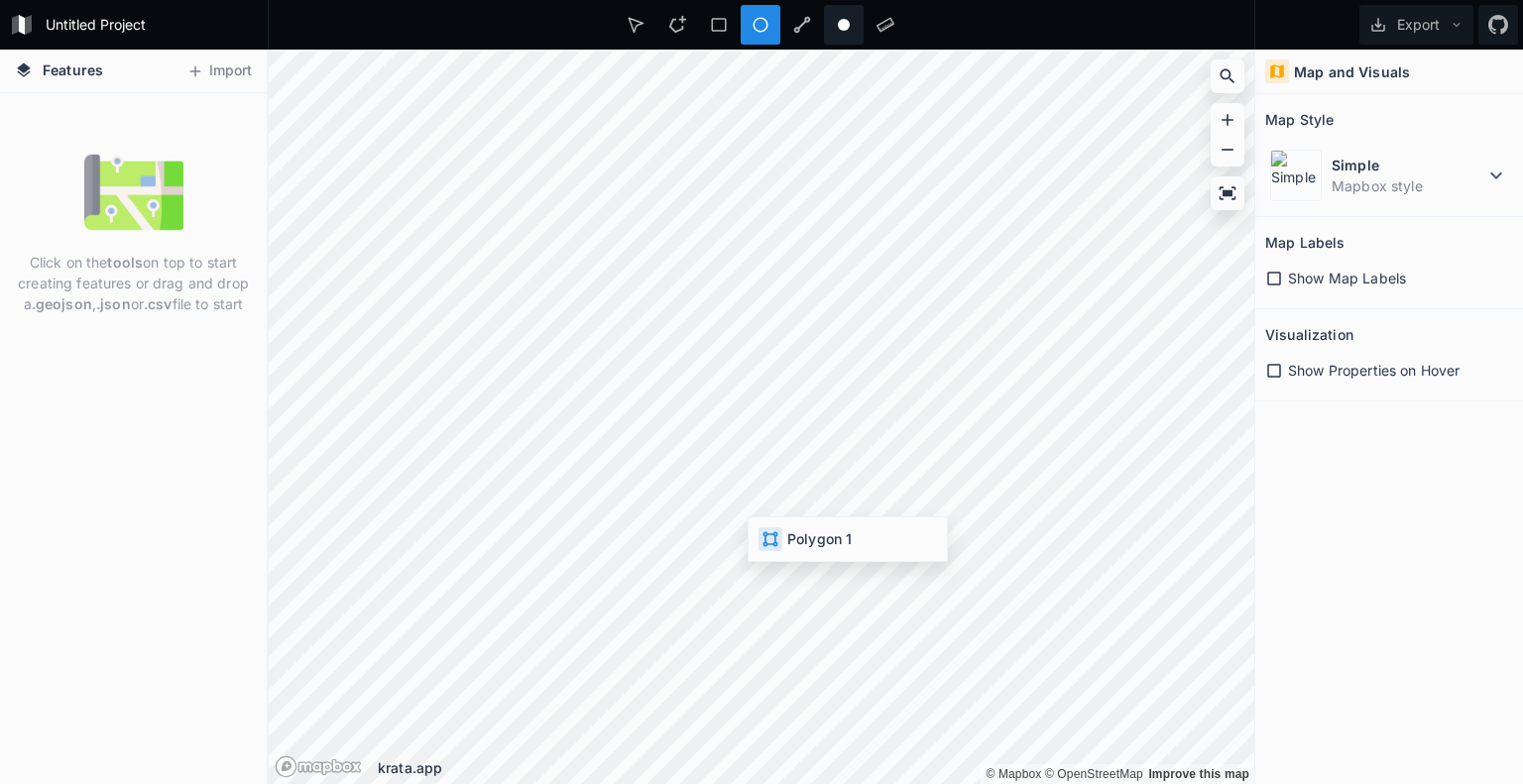 click 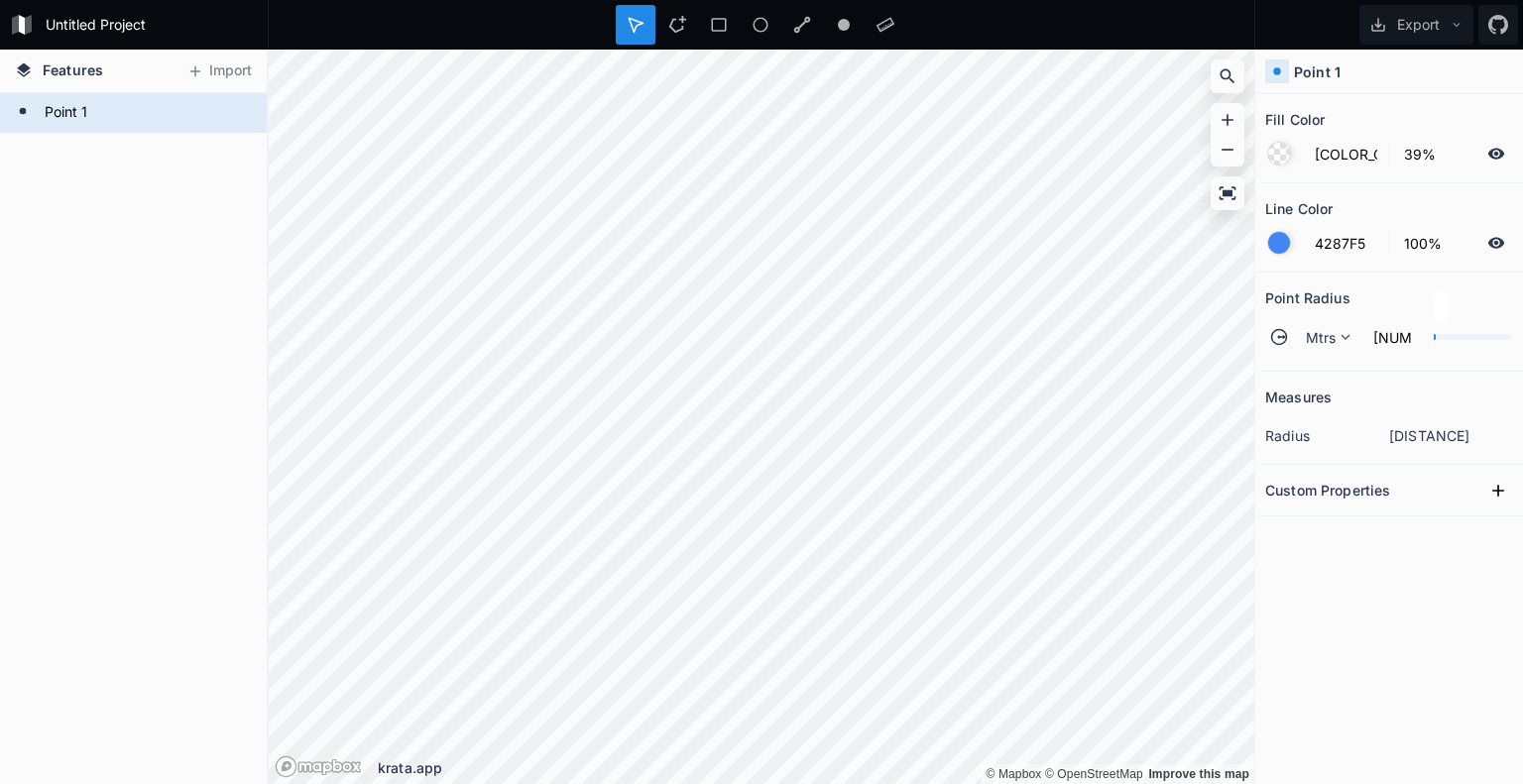 click at bounding box center [1472, 337] 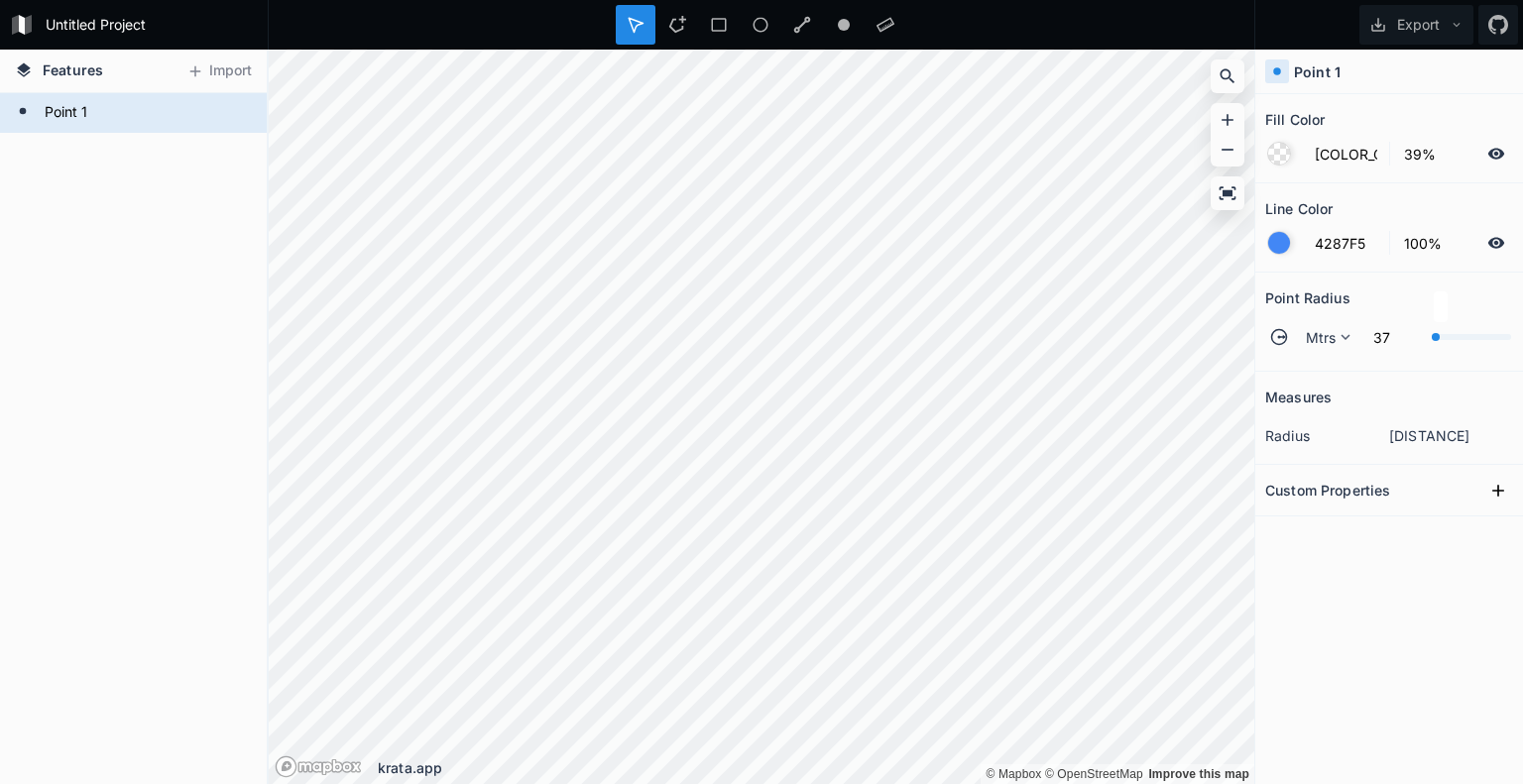 click at bounding box center (1435, 337) 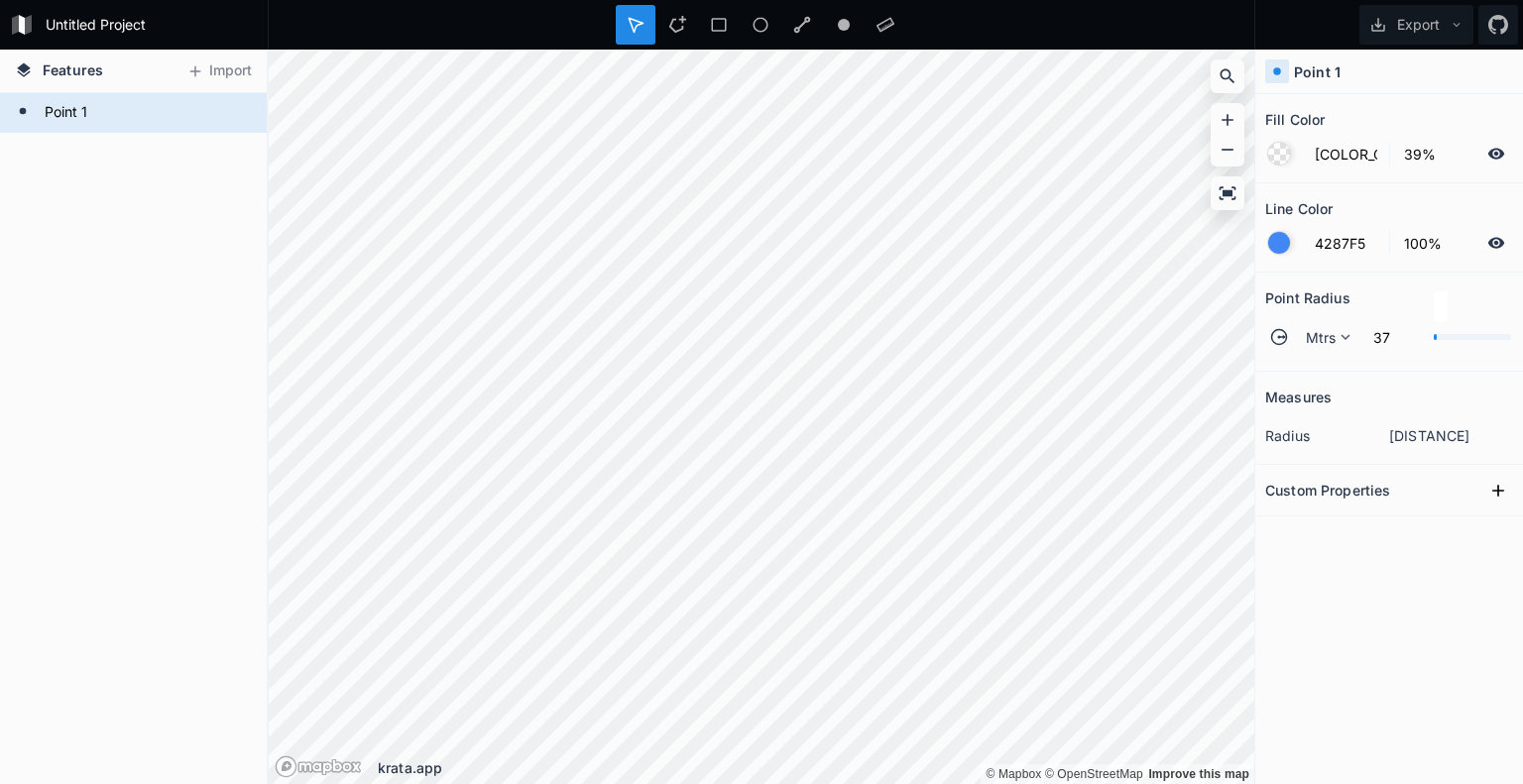 drag, startPoint x: 1464, startPoint y: 339, endPoint x: 1485, endPoint y: 333, distance: 21.84033 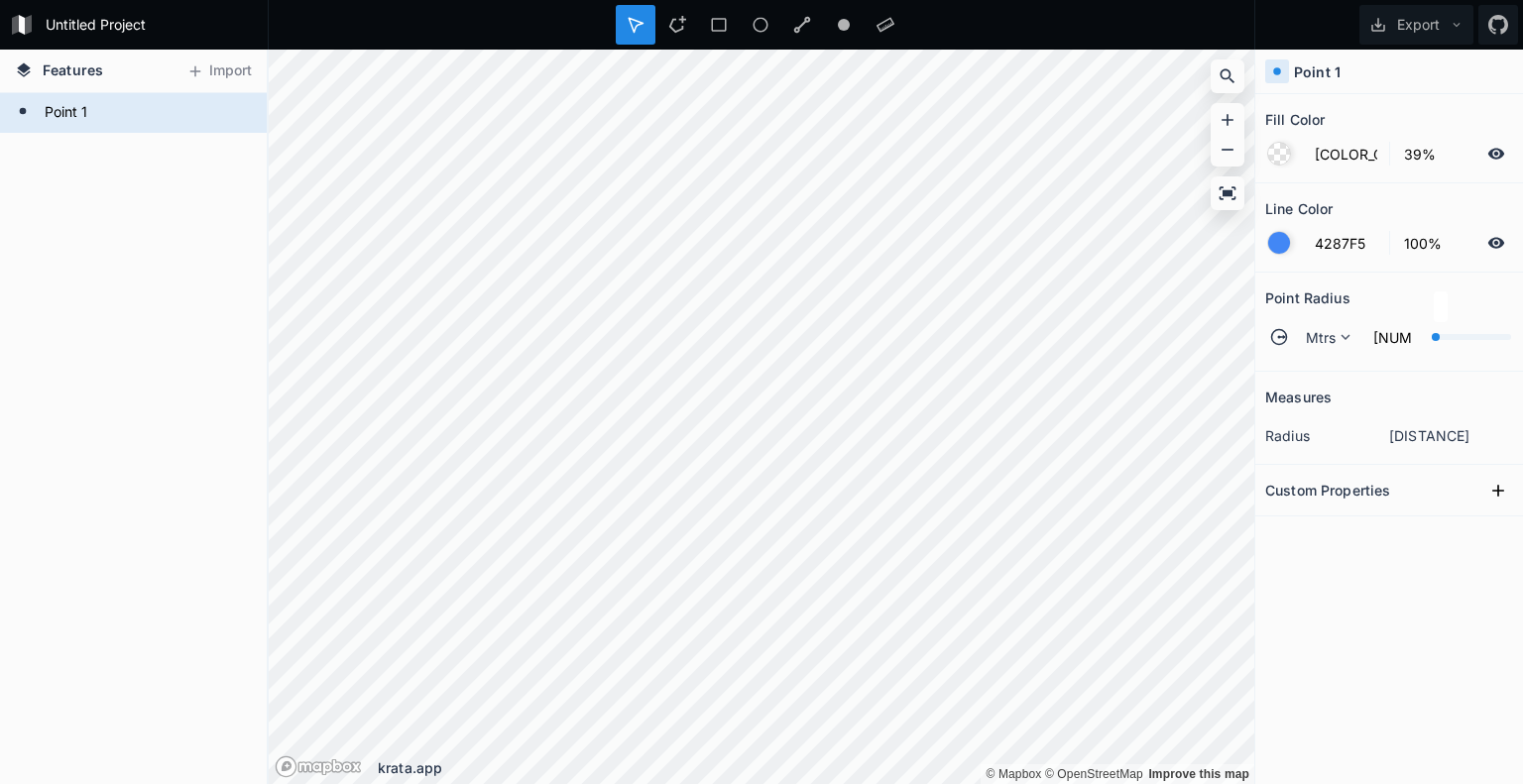 click at bounding box center [1472, 337] 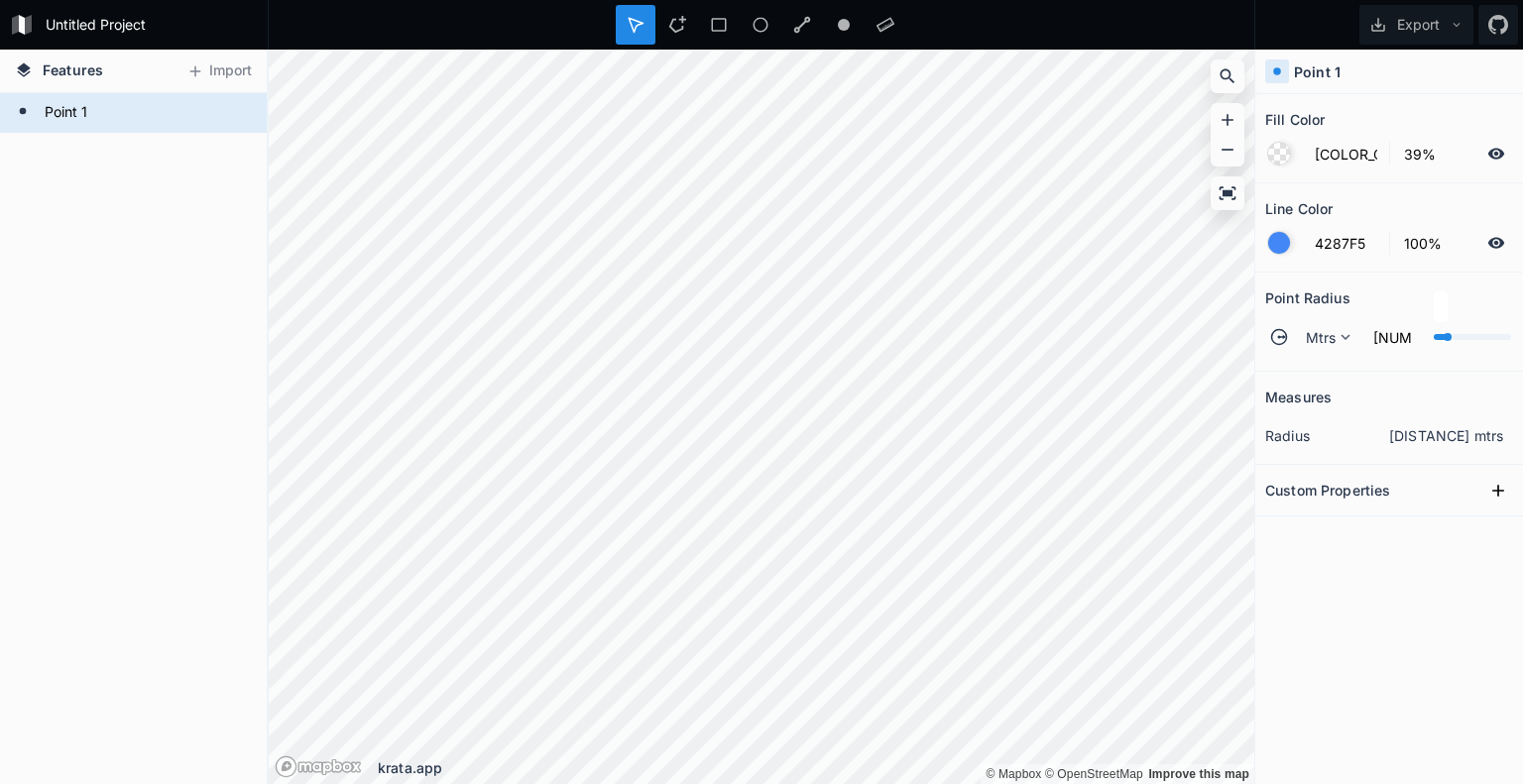 type on "[NUMBER]" 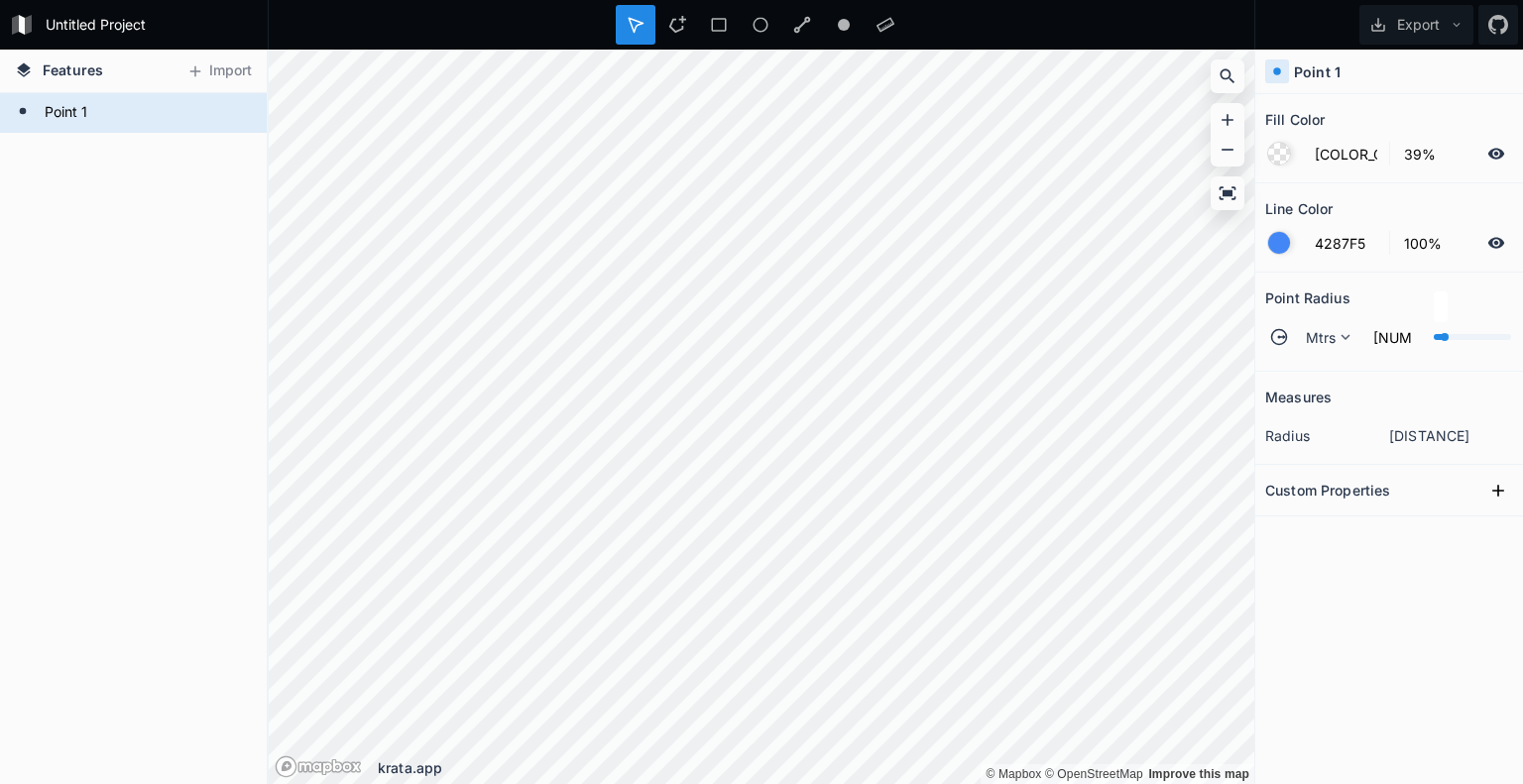 drag, startPoint x: 1485, startPoint y: 333, endPoint x: 1445, endPoint y: 332, distance: 40.0125 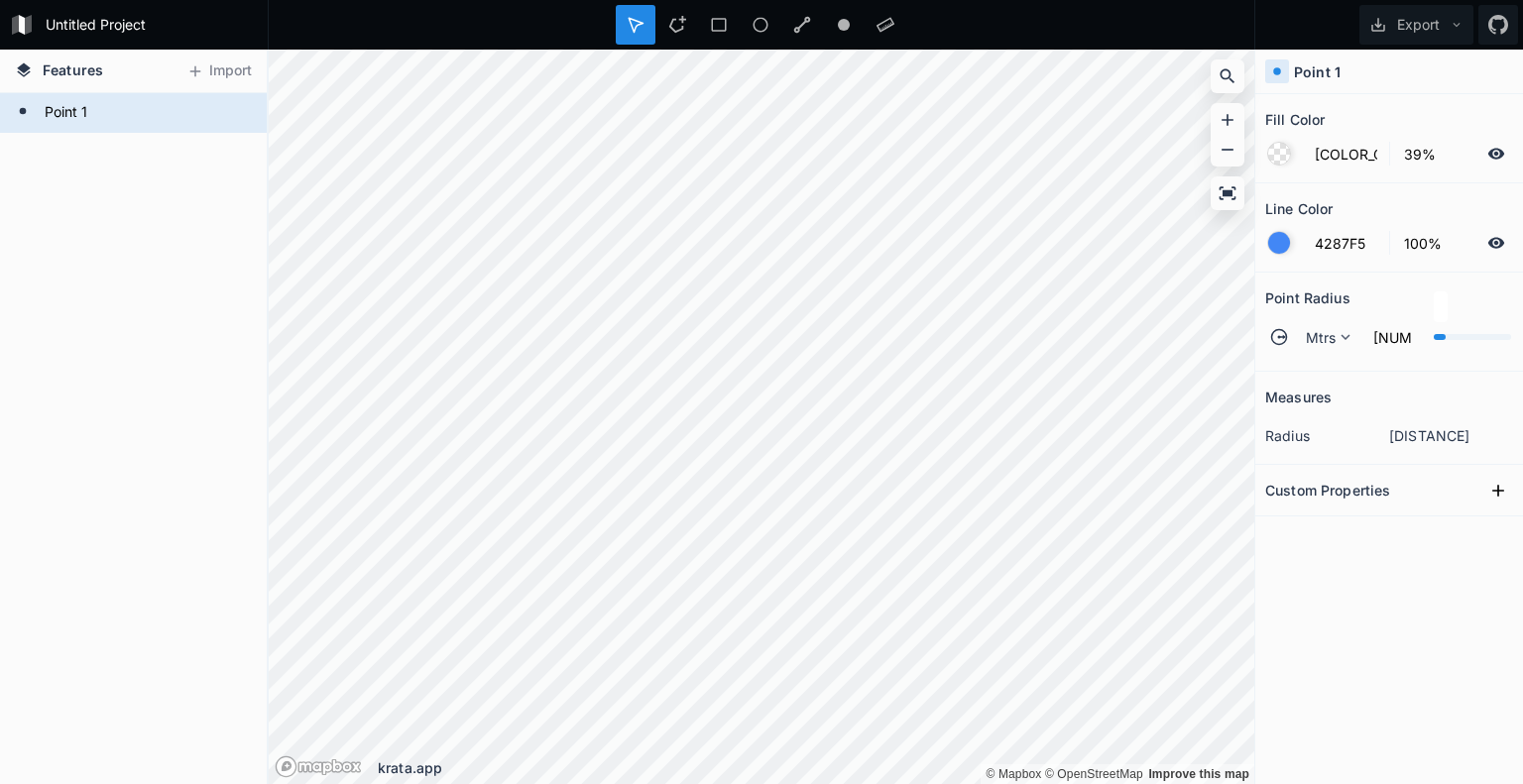 click at bounding box center [1279, 154] 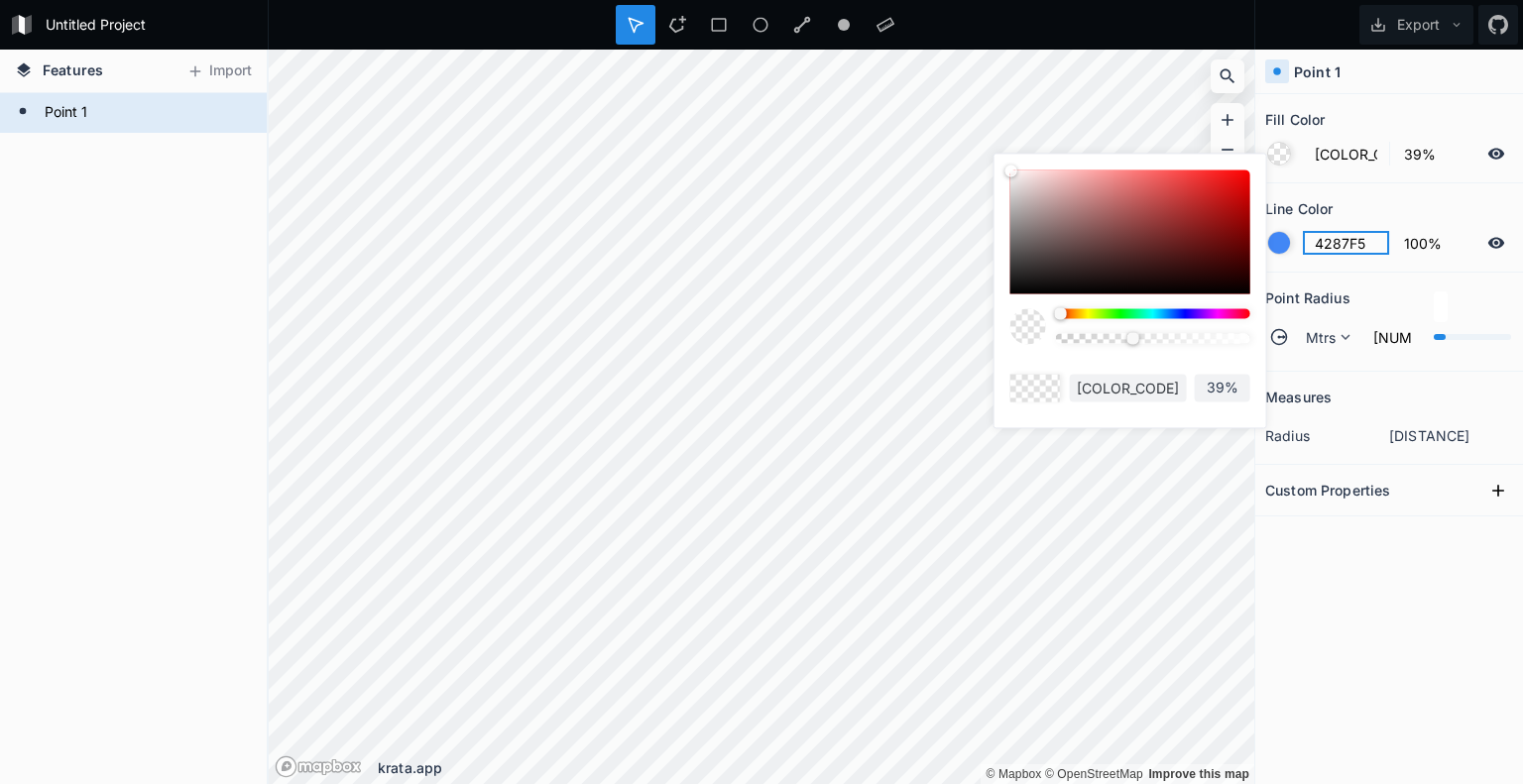 click on "4287F5" 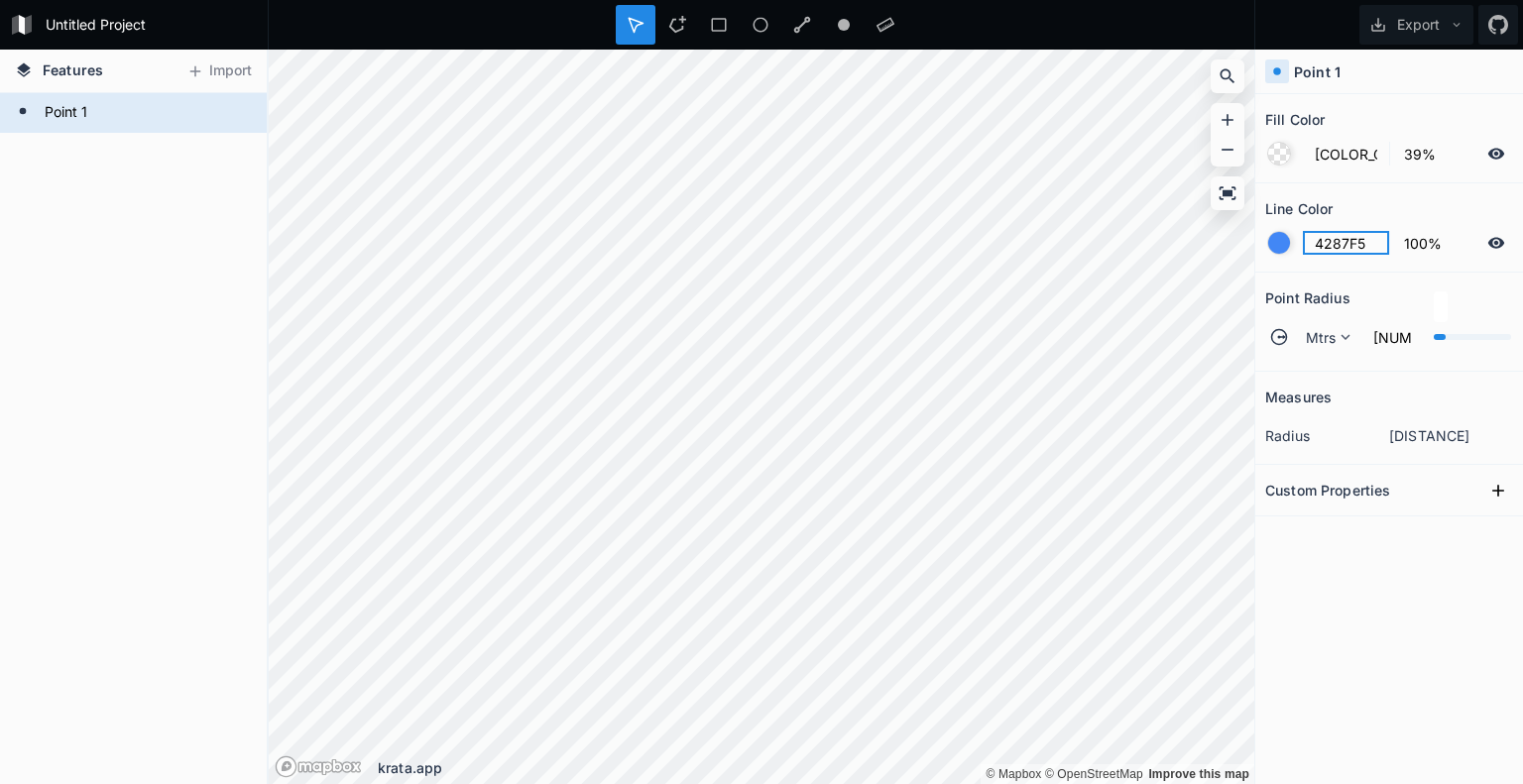 click on "4287F5" 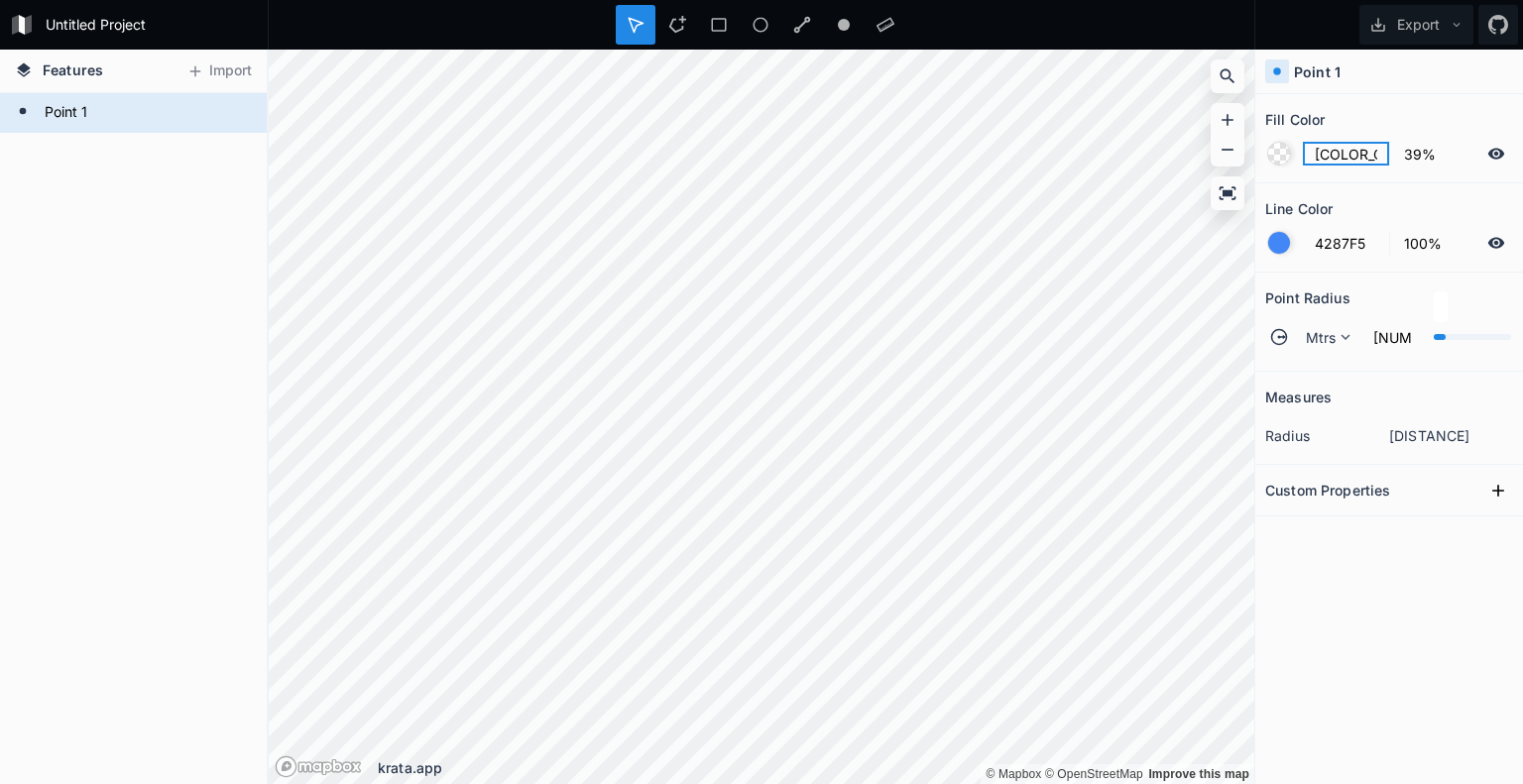 click on "[COLOR_CODE]" 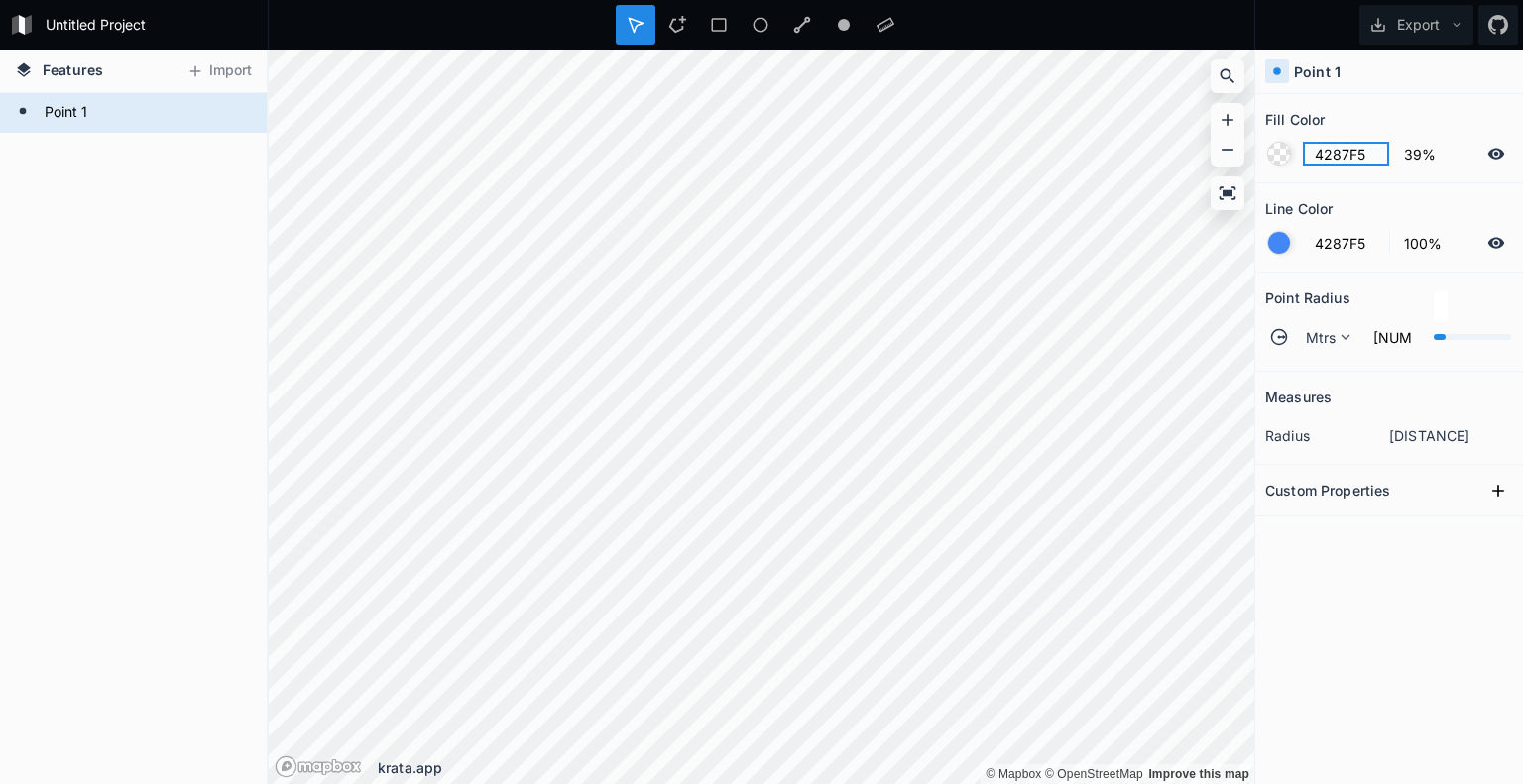 type on "4287F5" 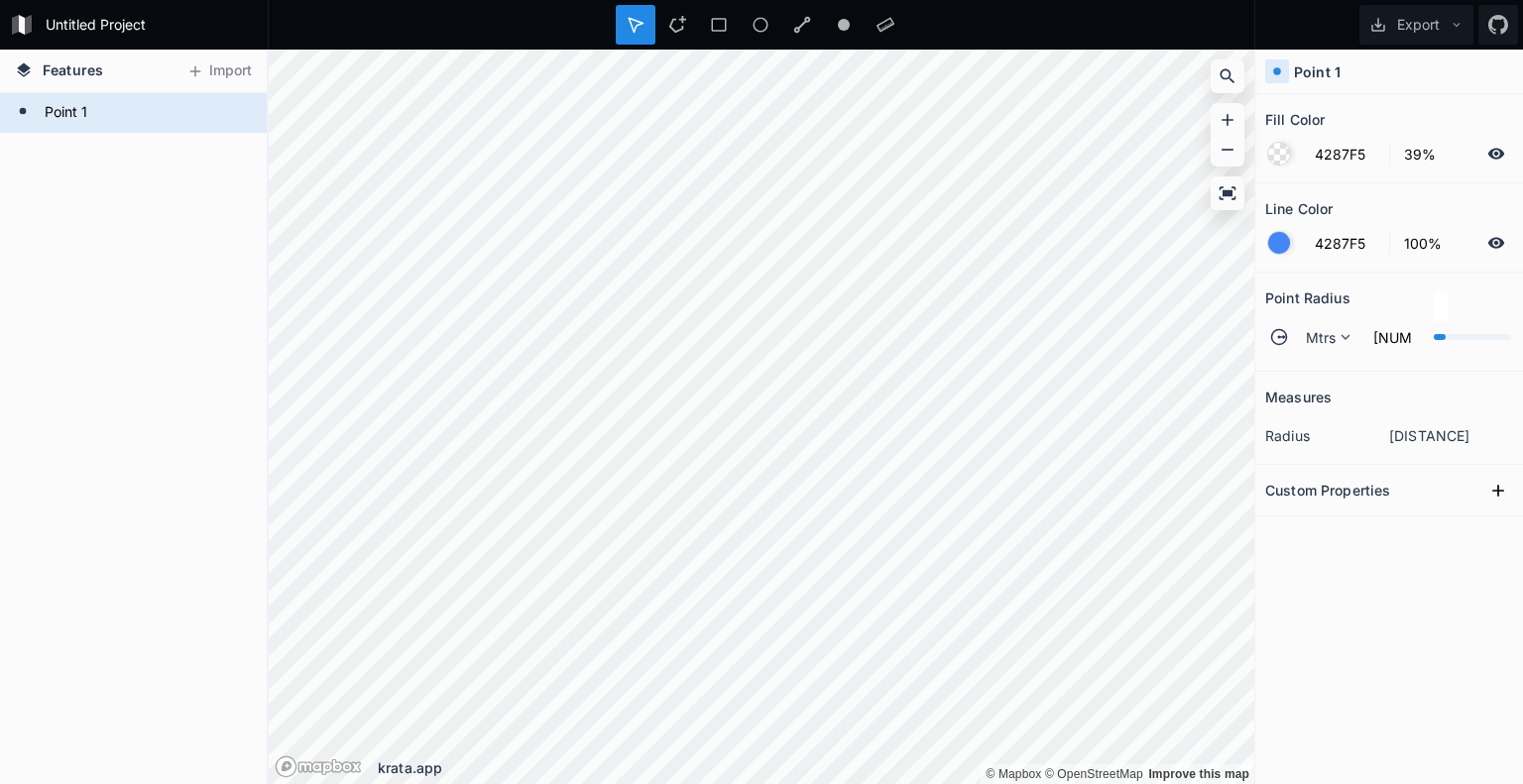click on "Line Color" at bounding box center (1389, 208) 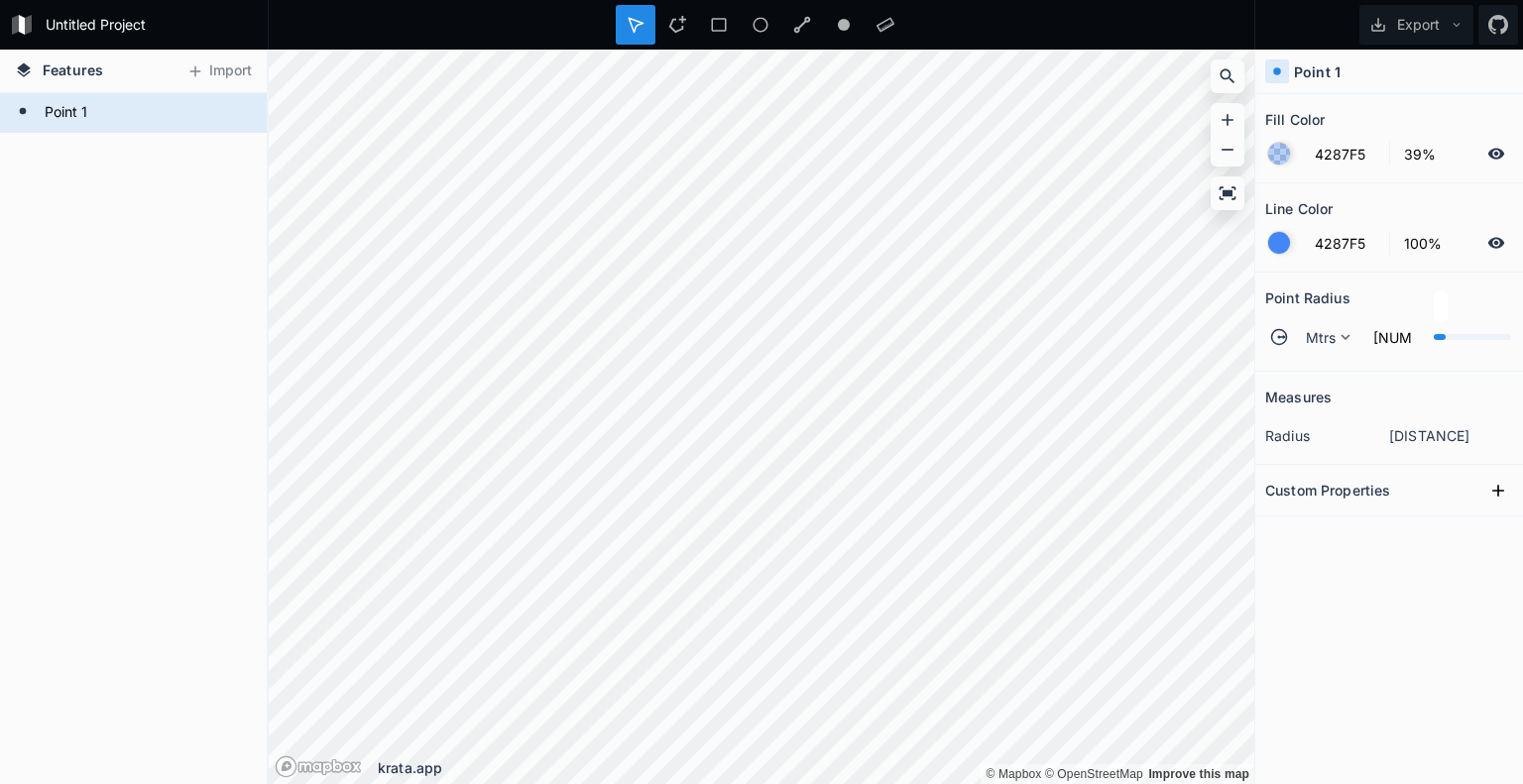click on "Custom Properties" at bounding box center [1389, 490] 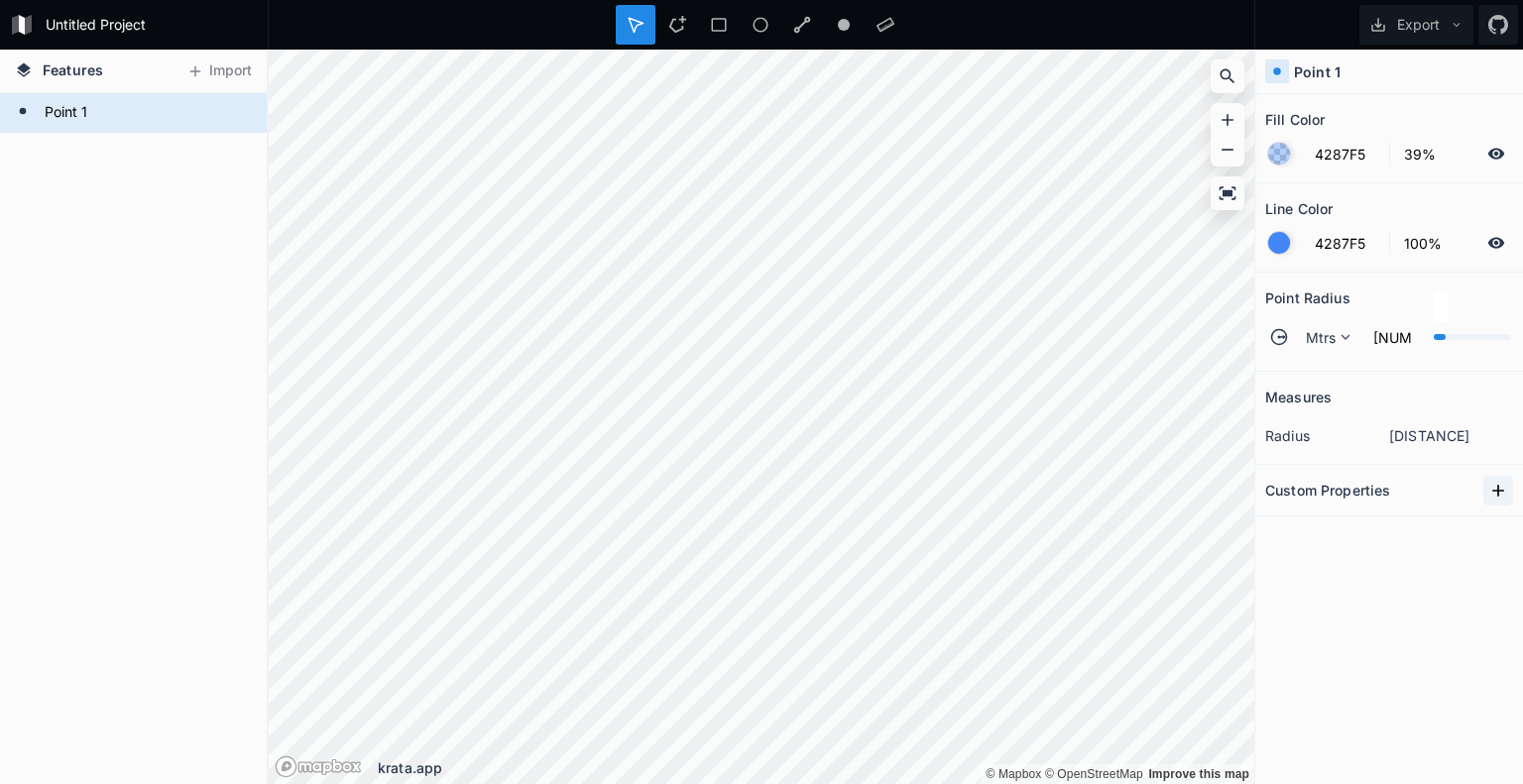 click 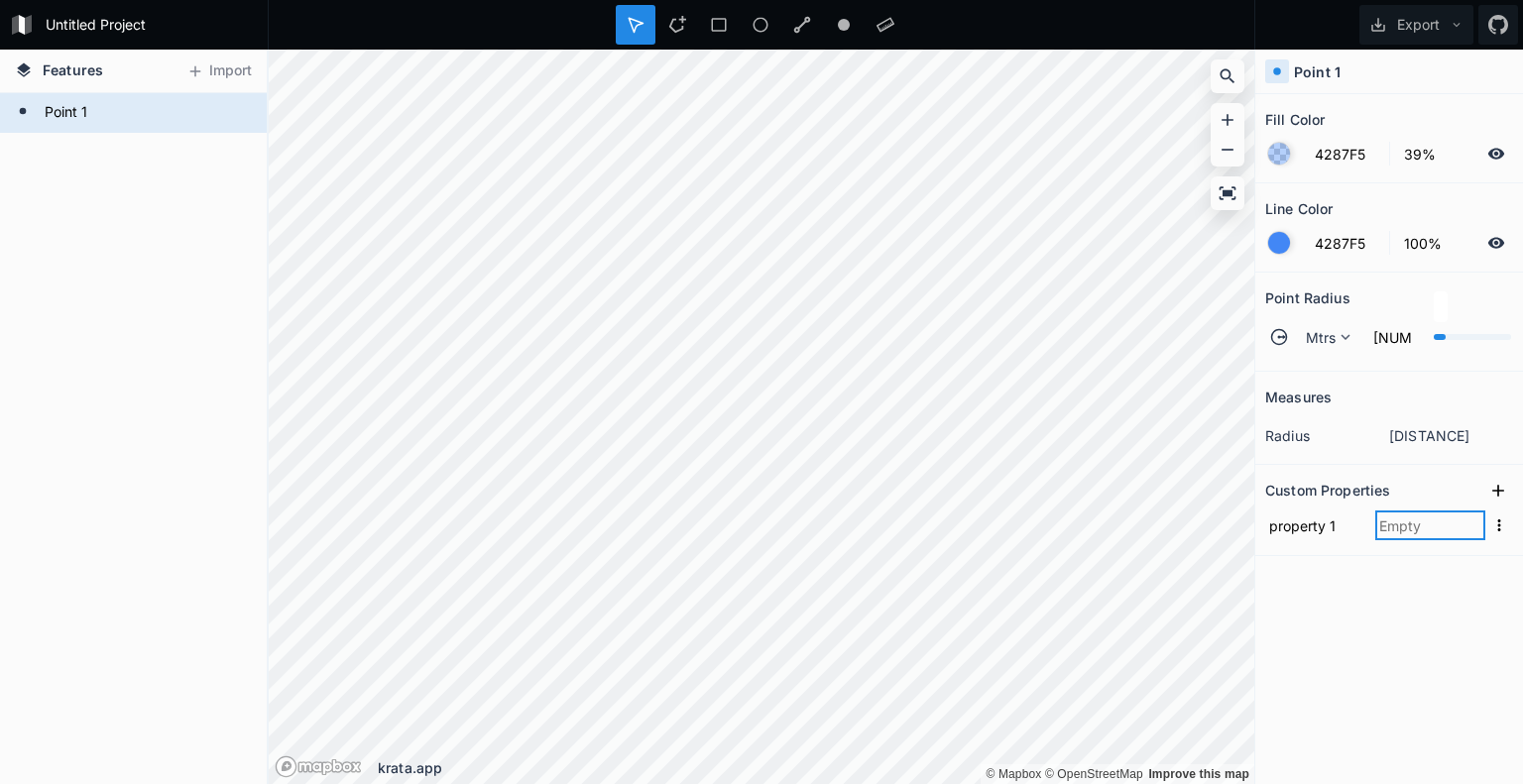 click at bounding box center (1430, 525) 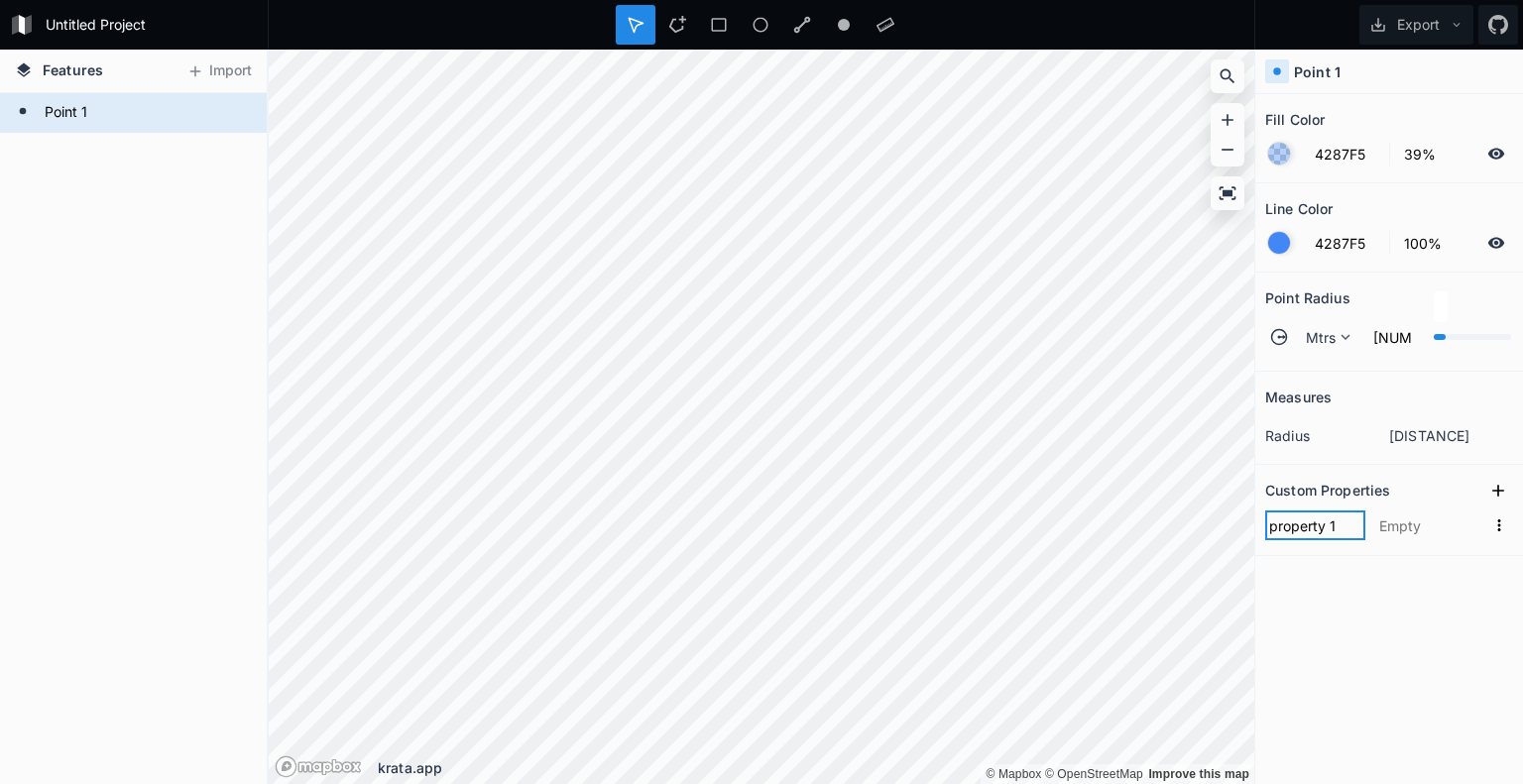 click on "property 1" at bounding box center [1315, 525] 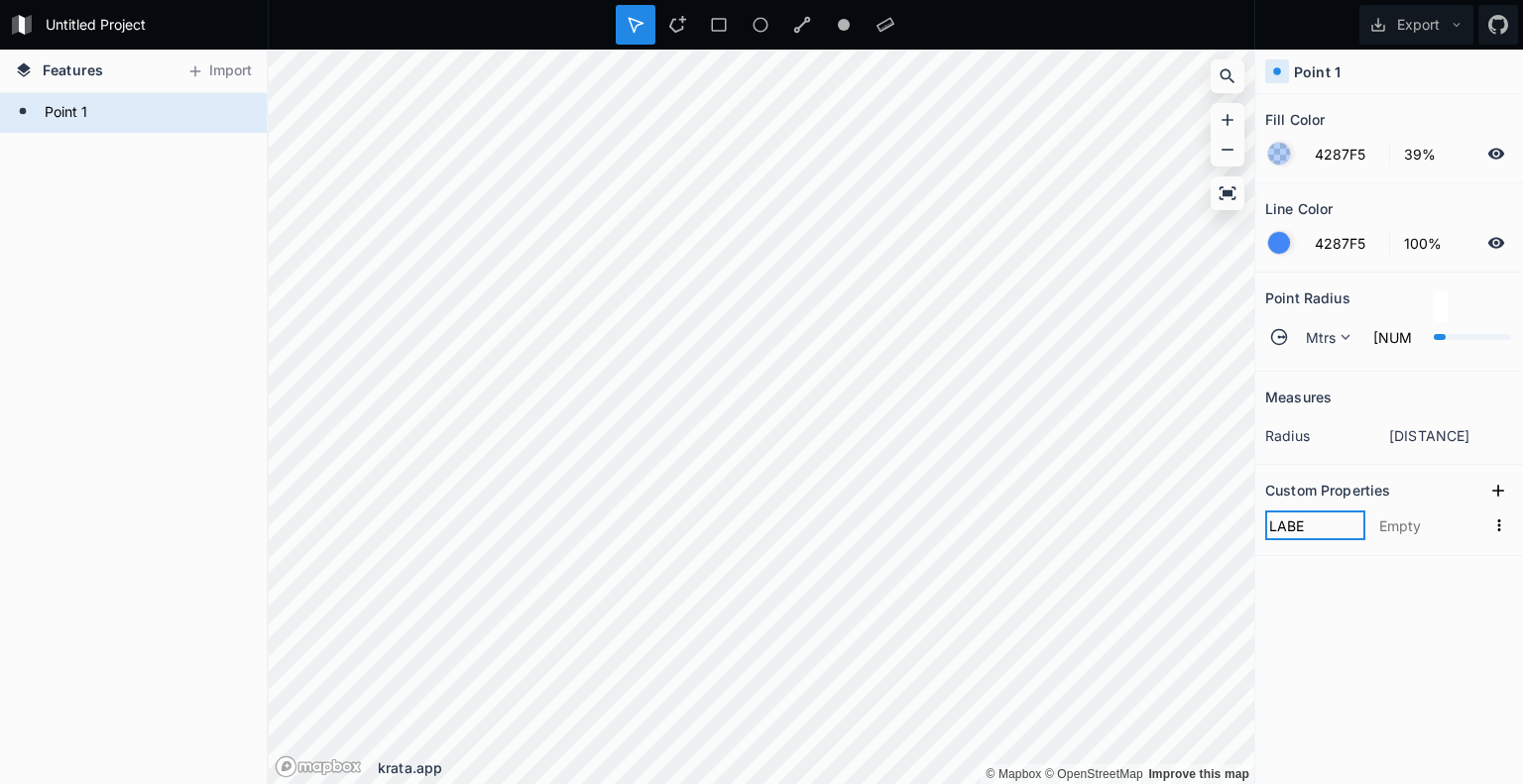 type on "LABEL" 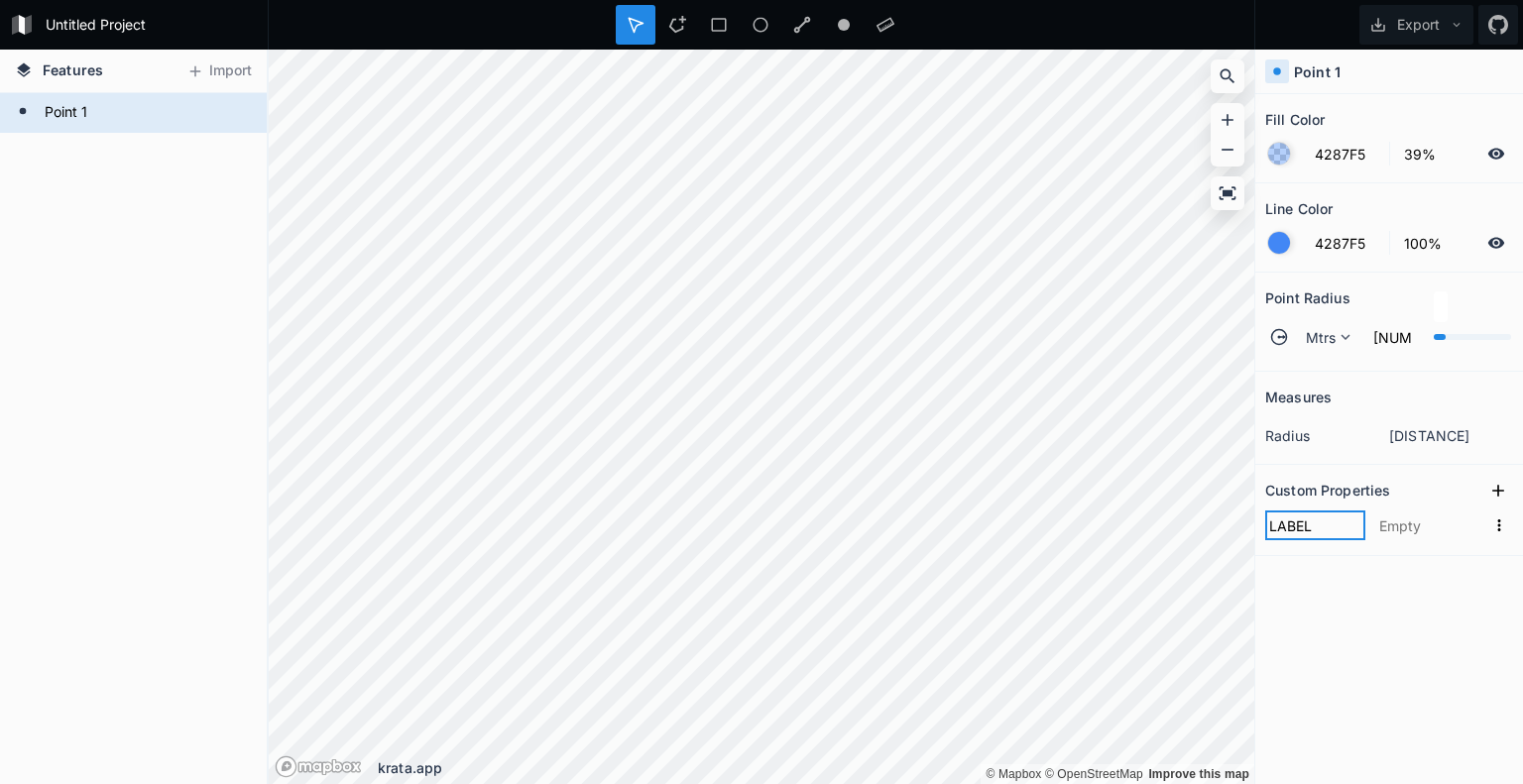 click at bounding box center (0, 0) 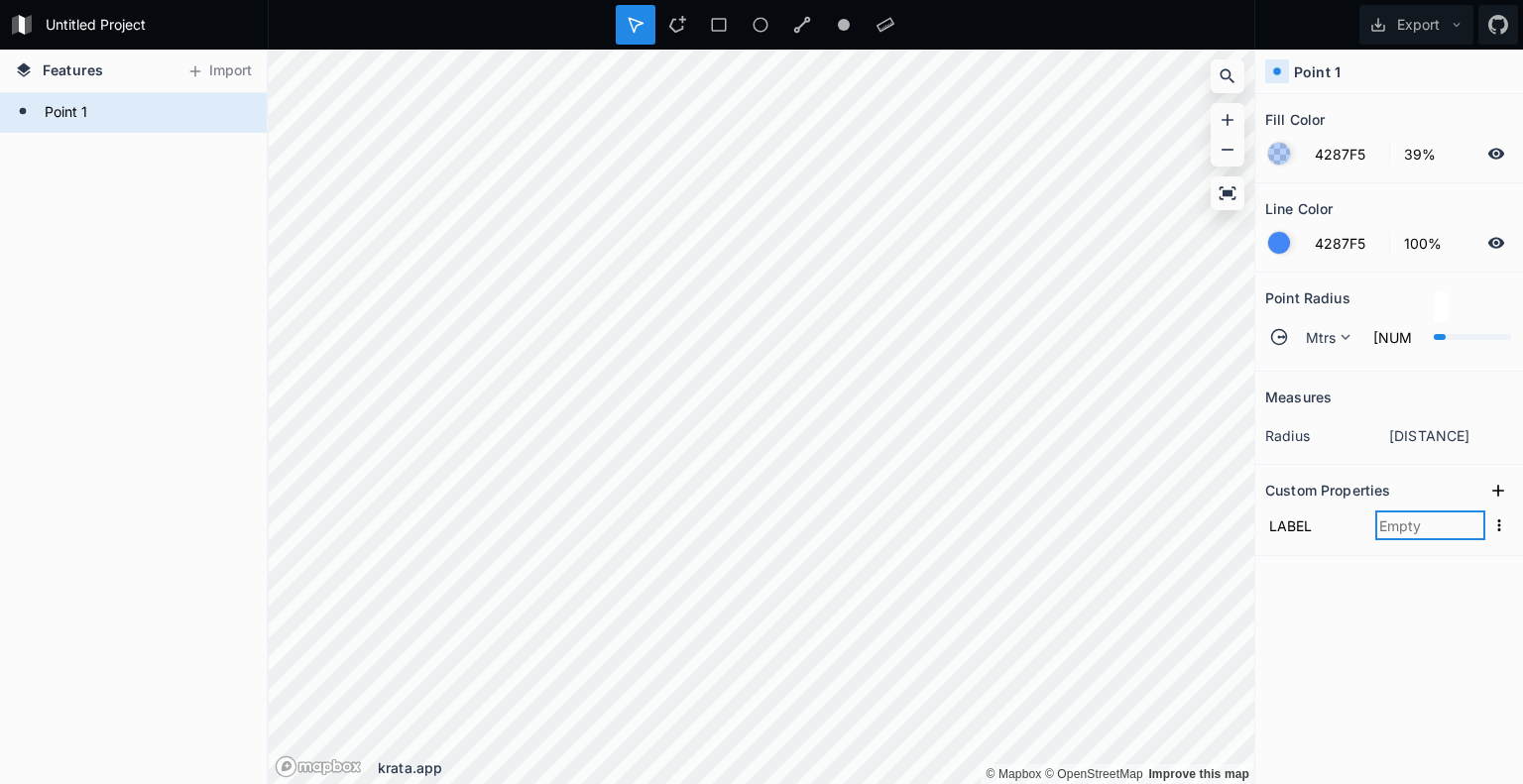 click at bounding box center [1430, 525] 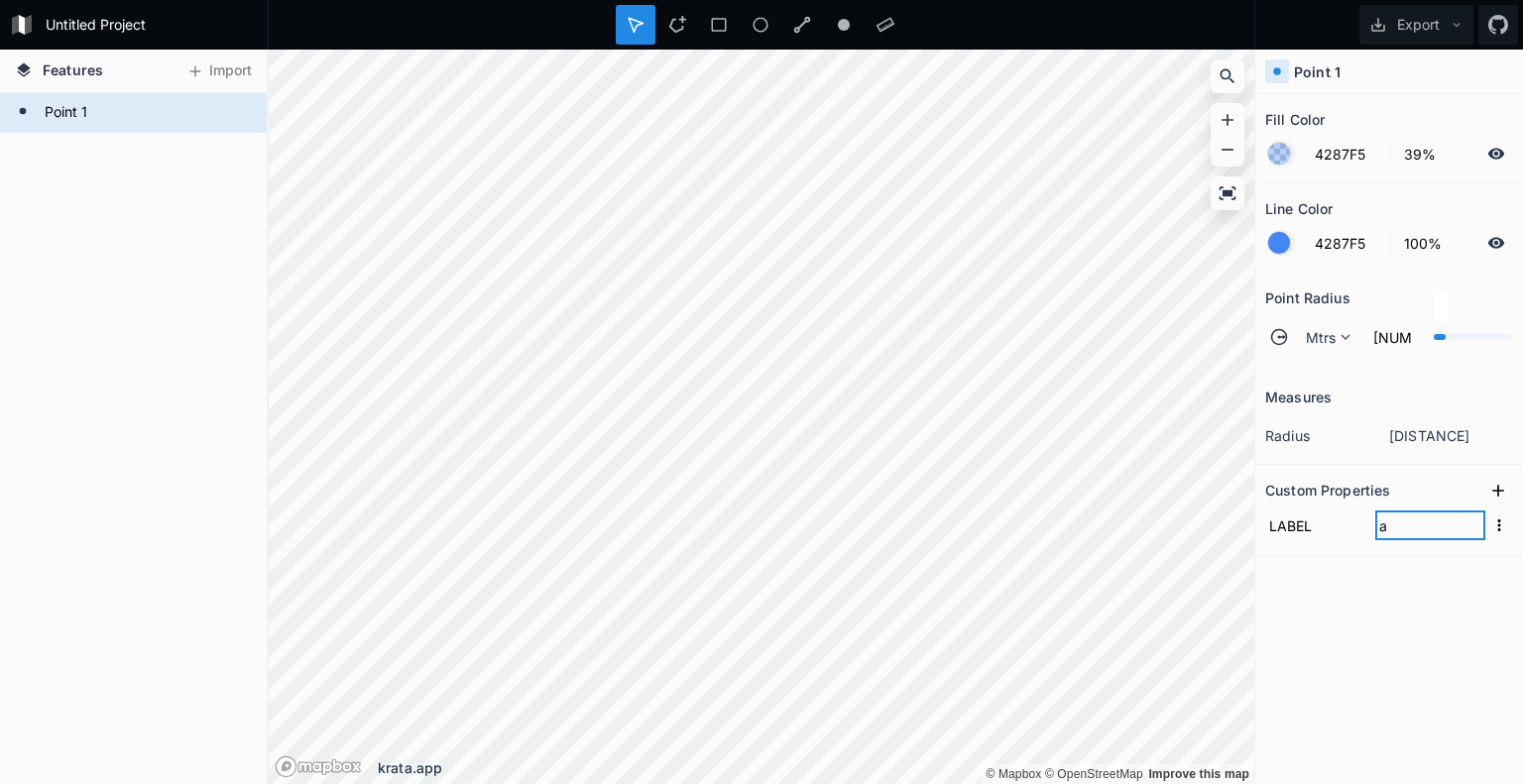 type on "a" 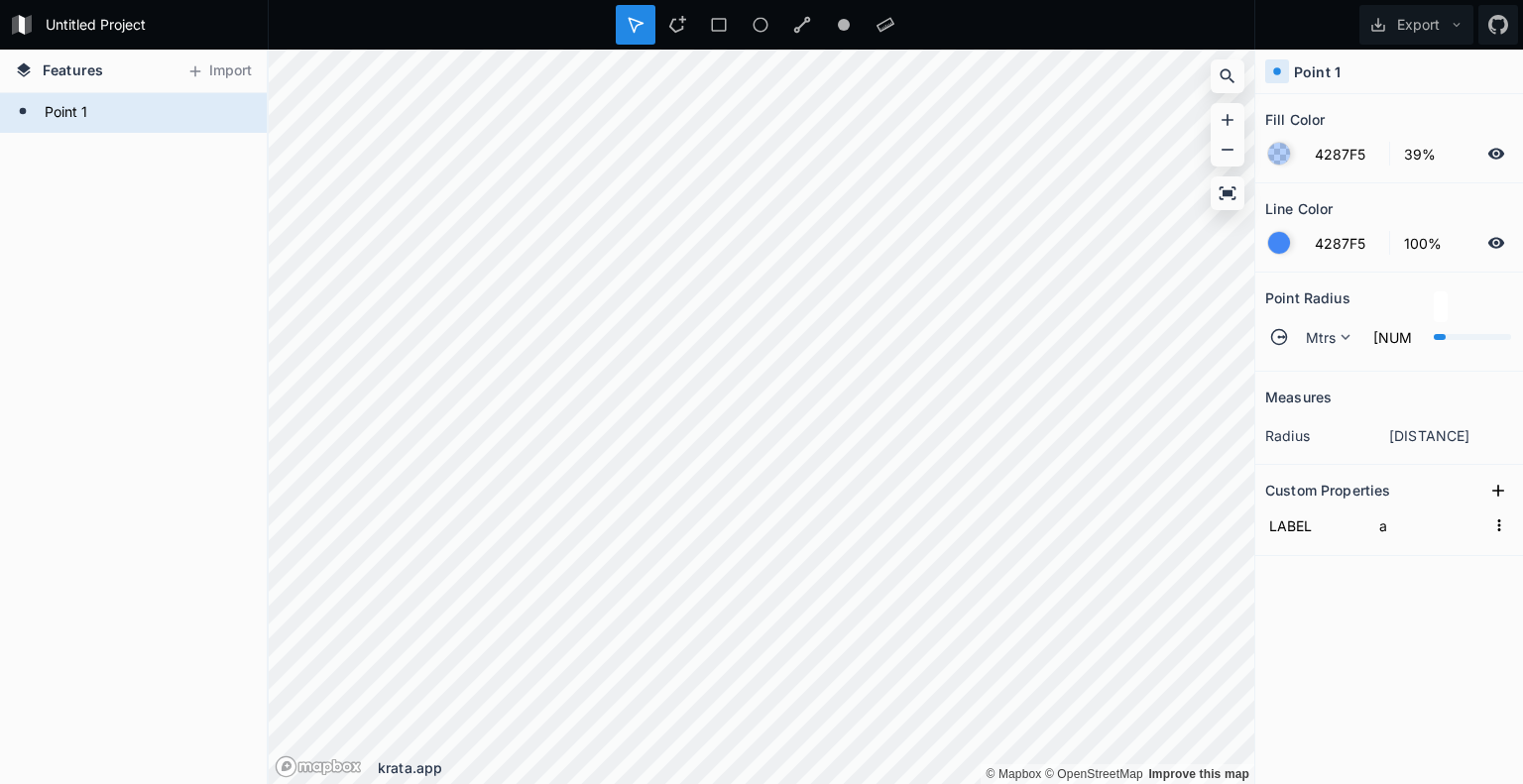 click on "Measures radius [NUMBER] mtrs Custom Properties LABEL a" at bounding box center (1389, 528) 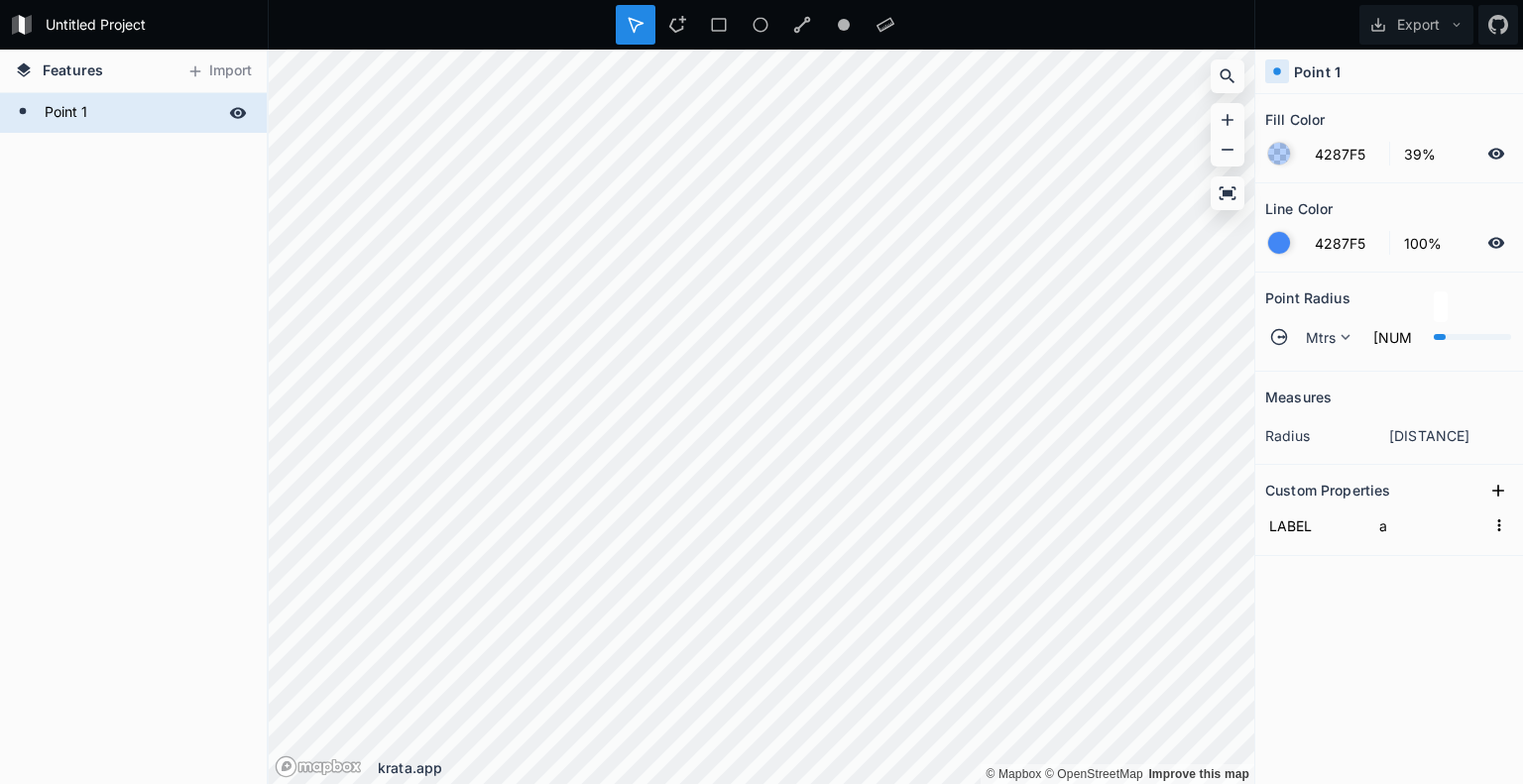 click on "Point 1" at bounding box center [131, 113] 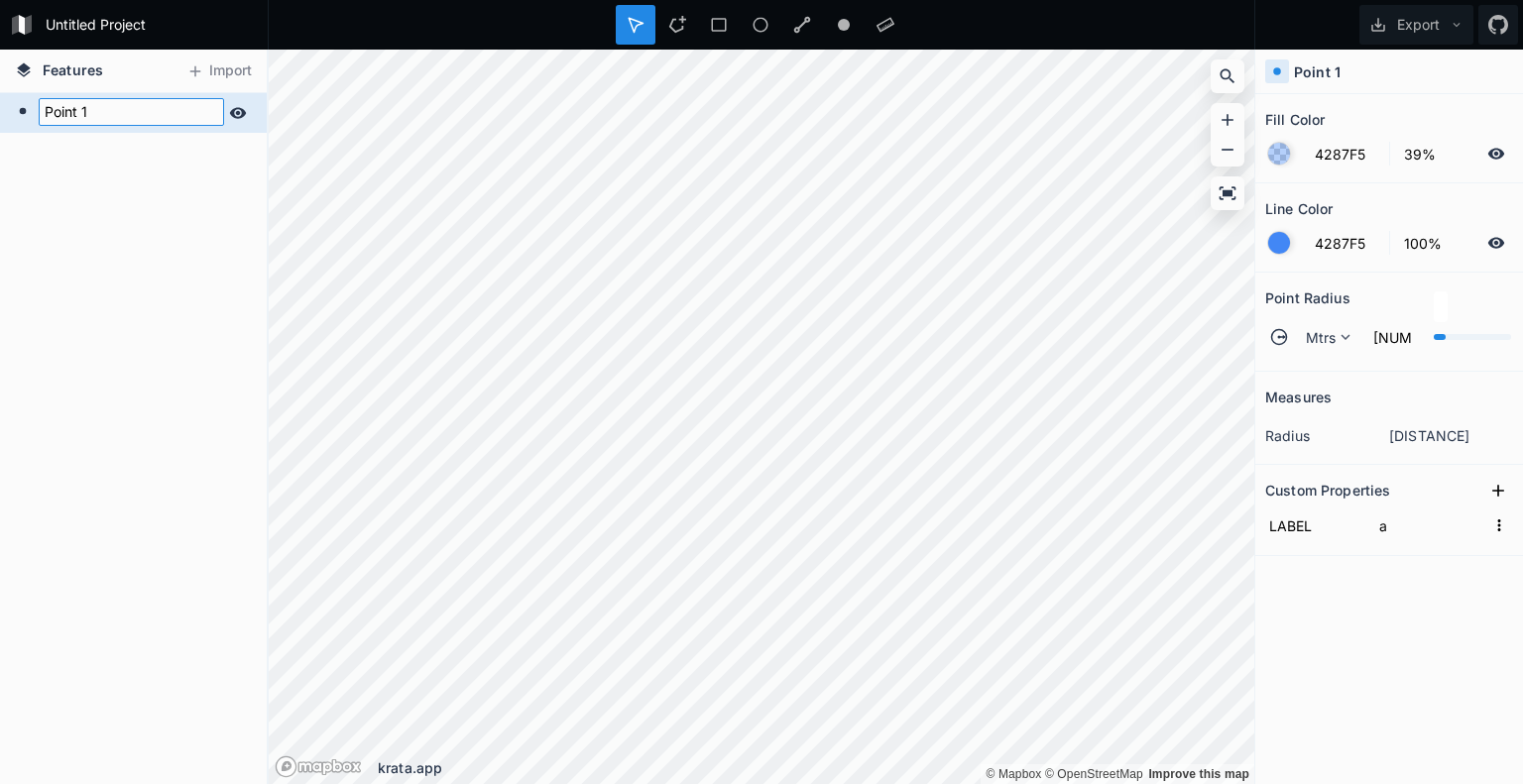 click on "Point 1" at bounding box center (131, 112) 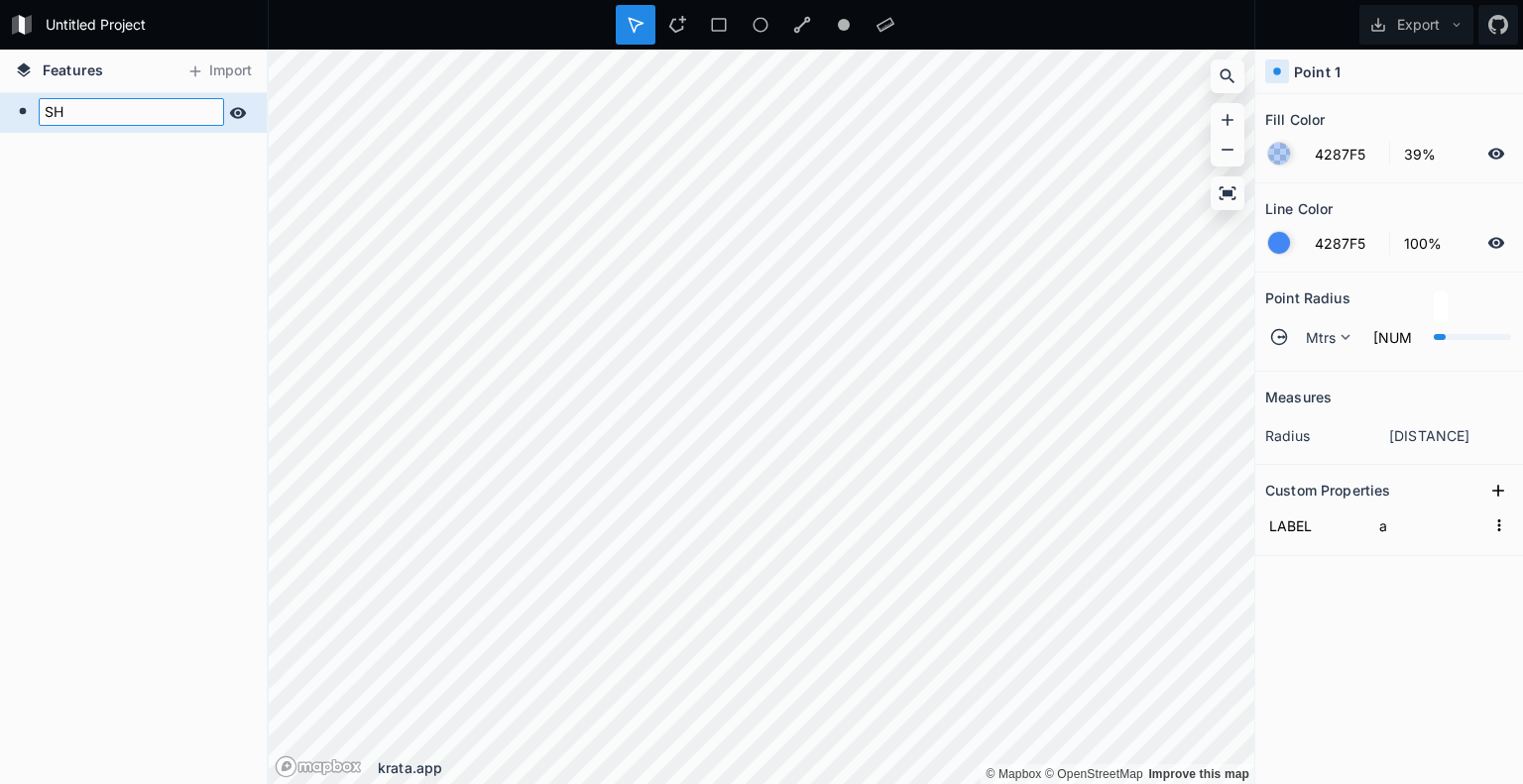 type on "SH" 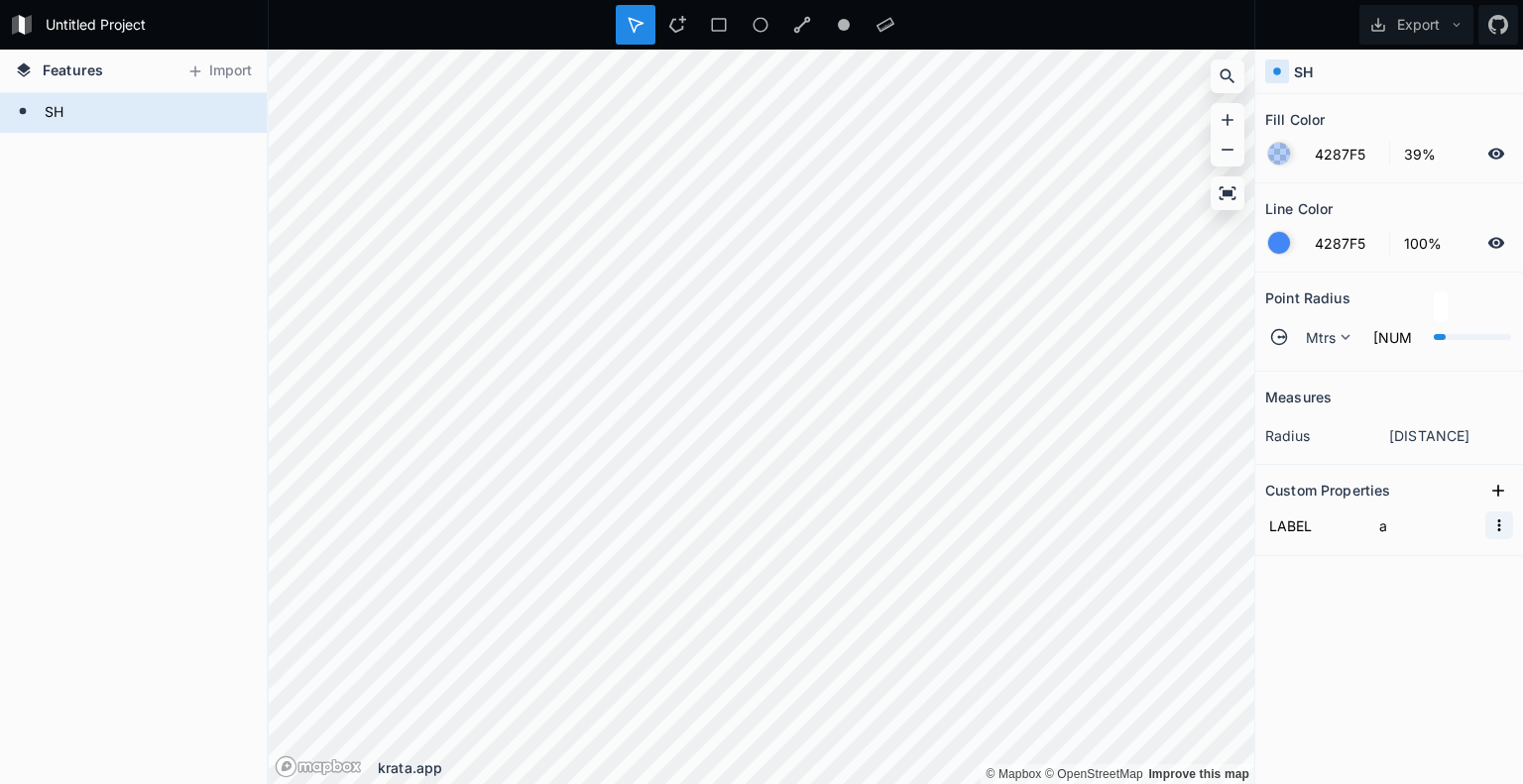click at bounding box center [1499, 525] 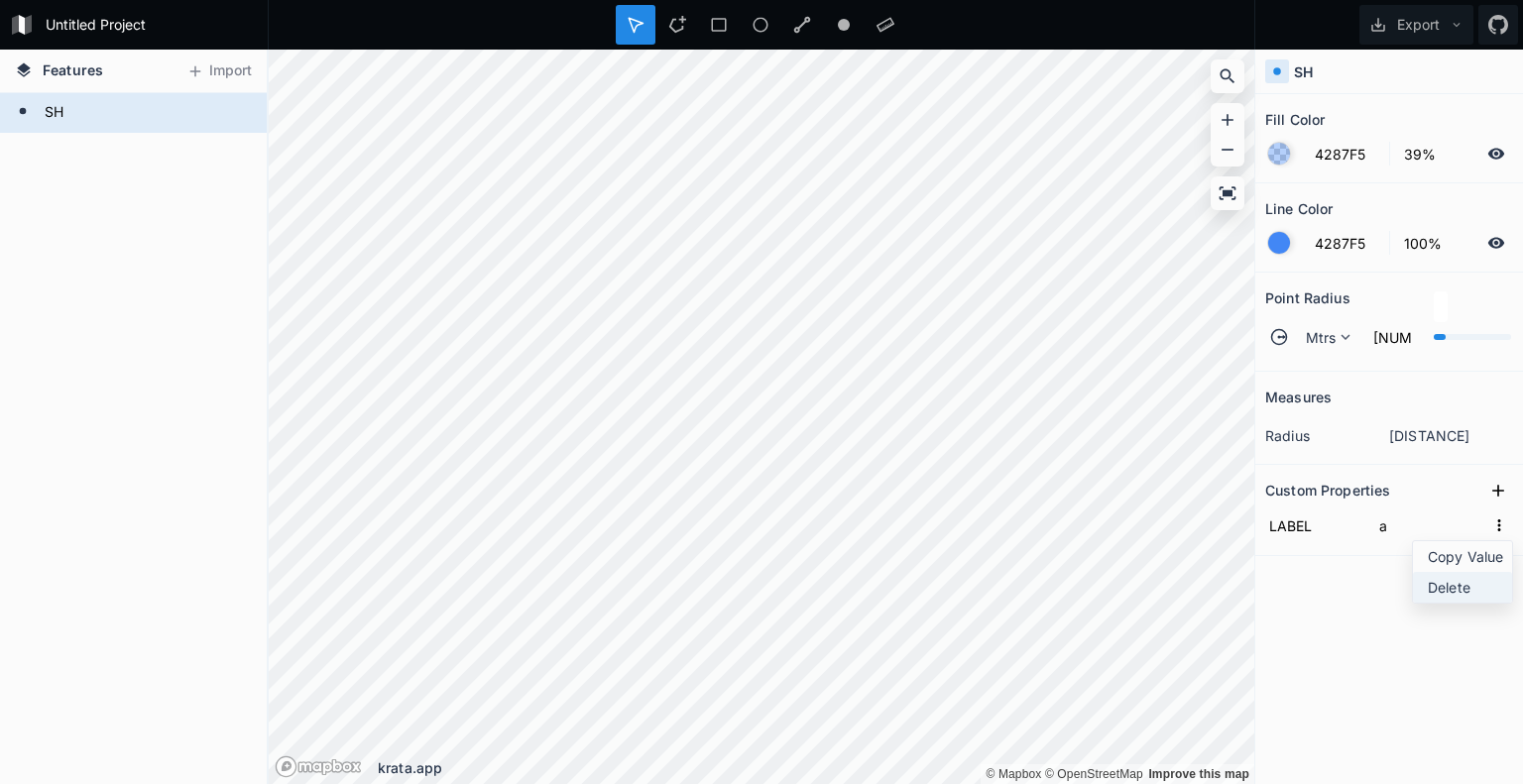 click on "Delete" at bounding box center (1467, 587) 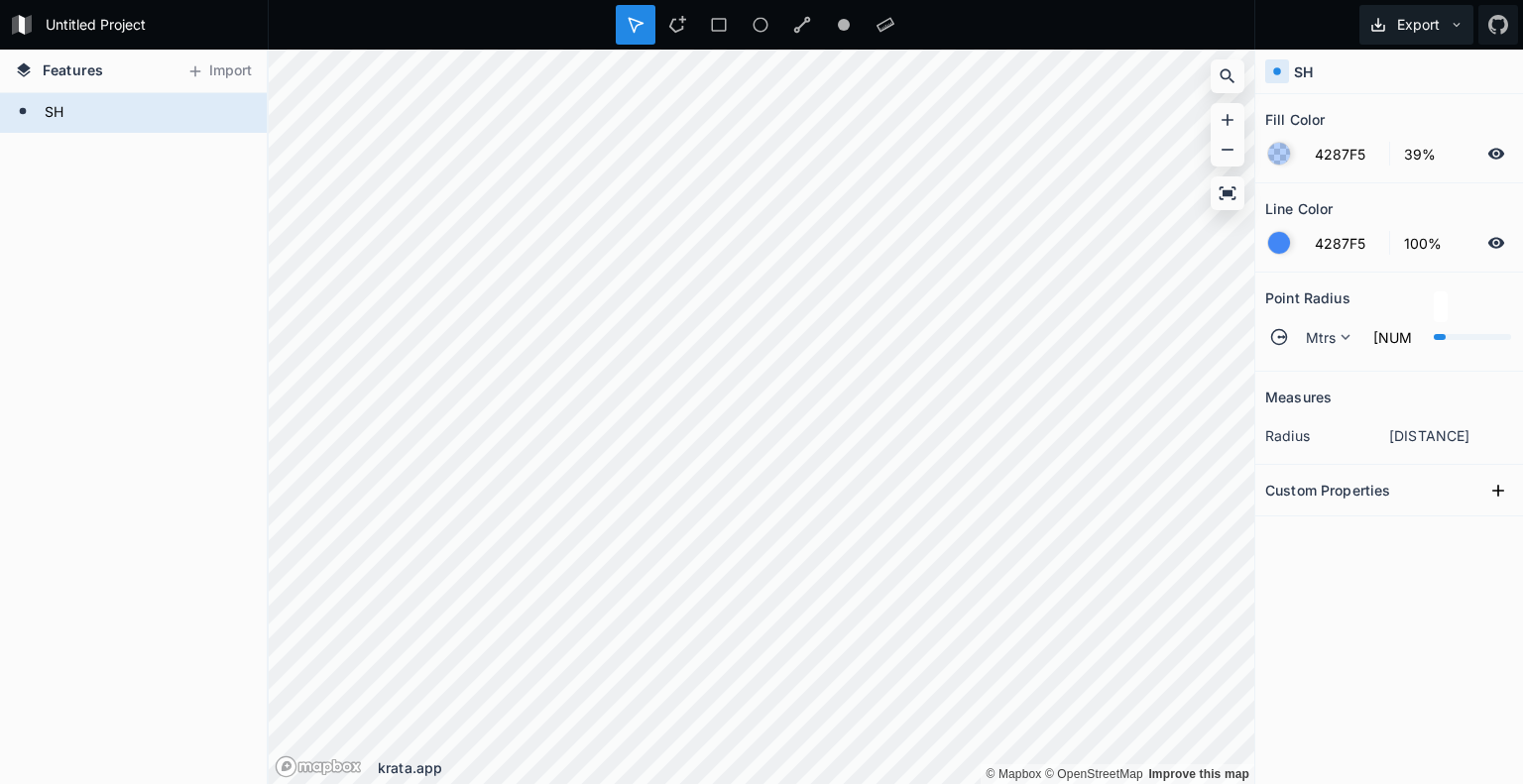 click on "Export" at bounding box center (1416, 25) 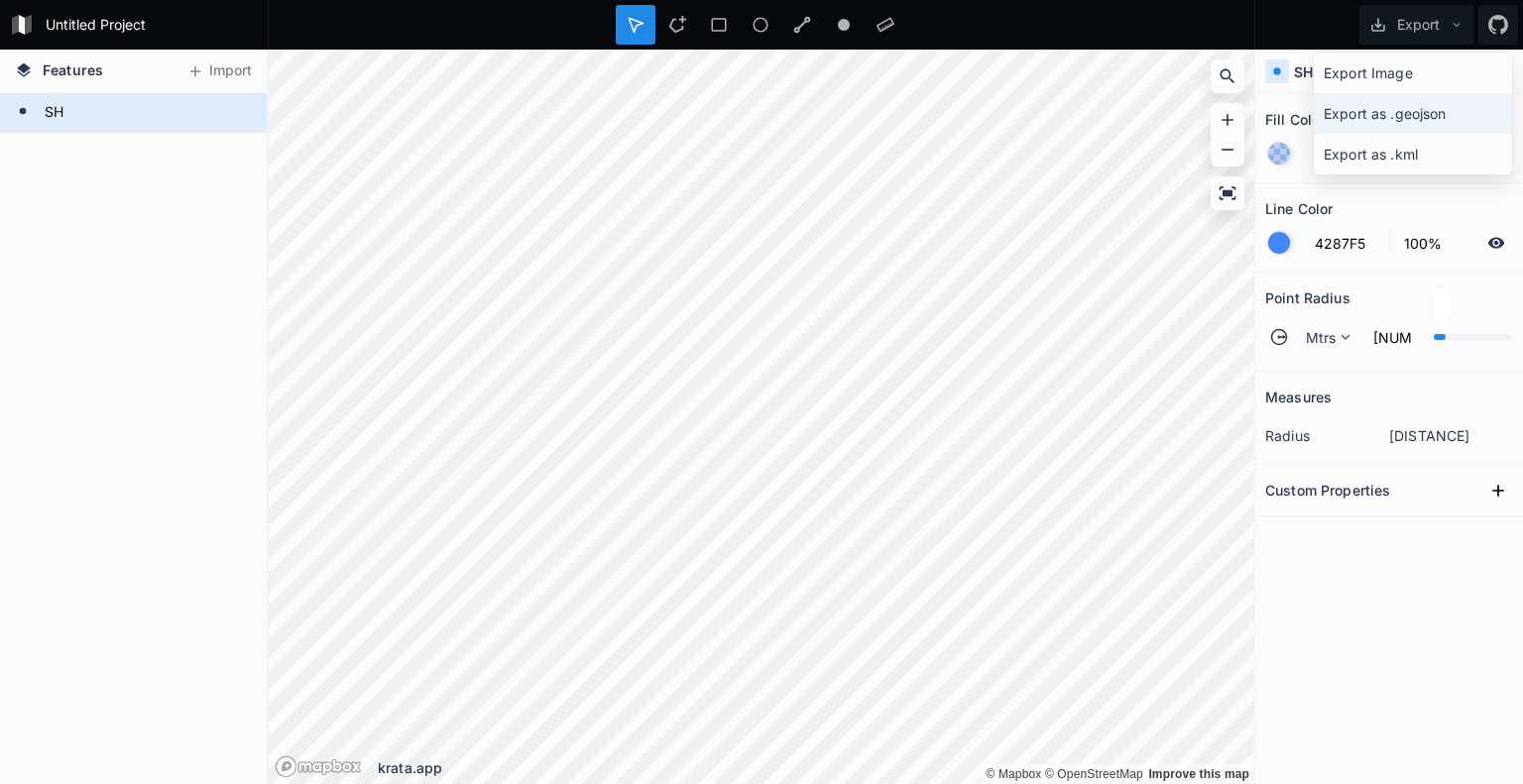 click on "Export as .geojson" 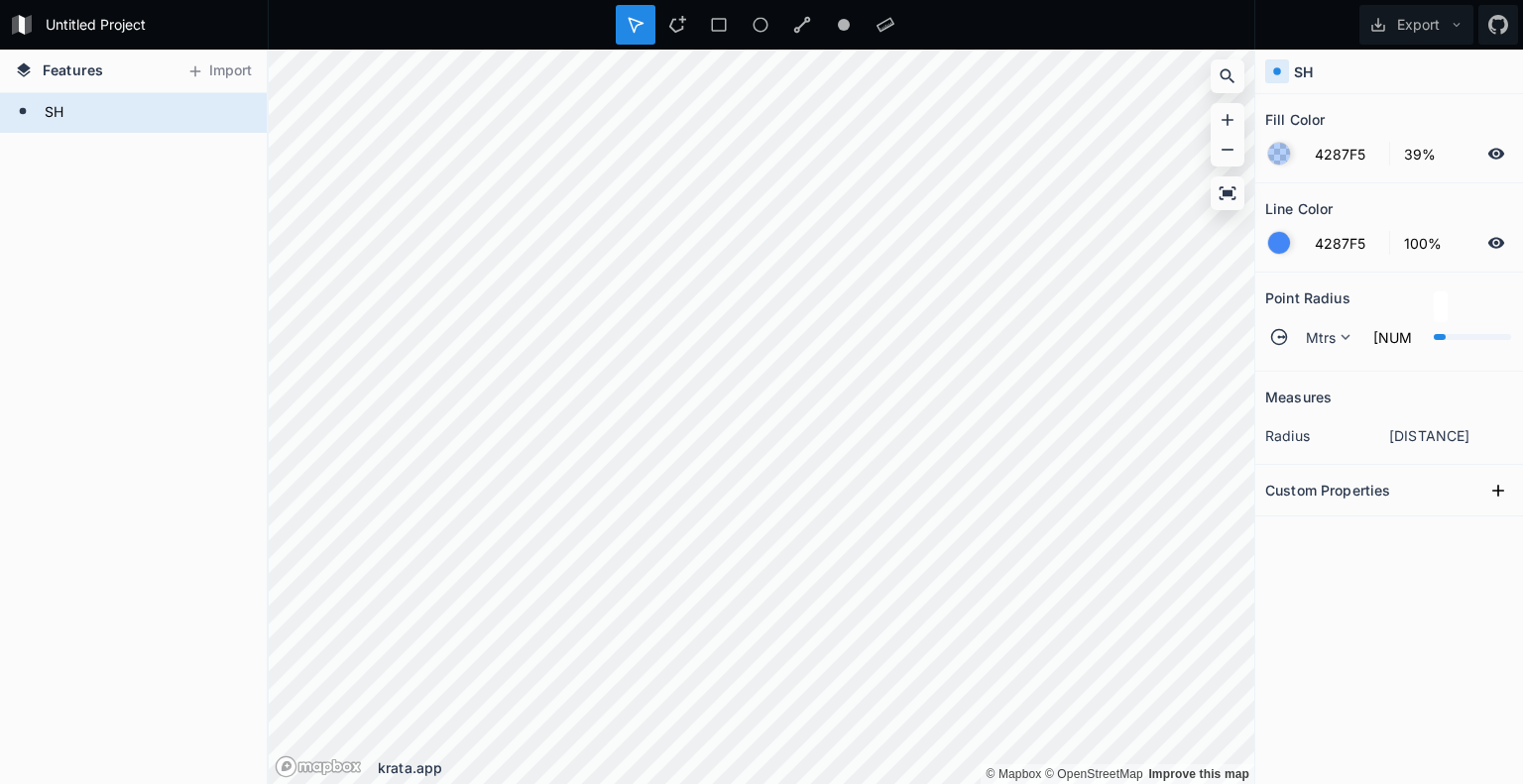 click on "Mtrs [NUMBER]" 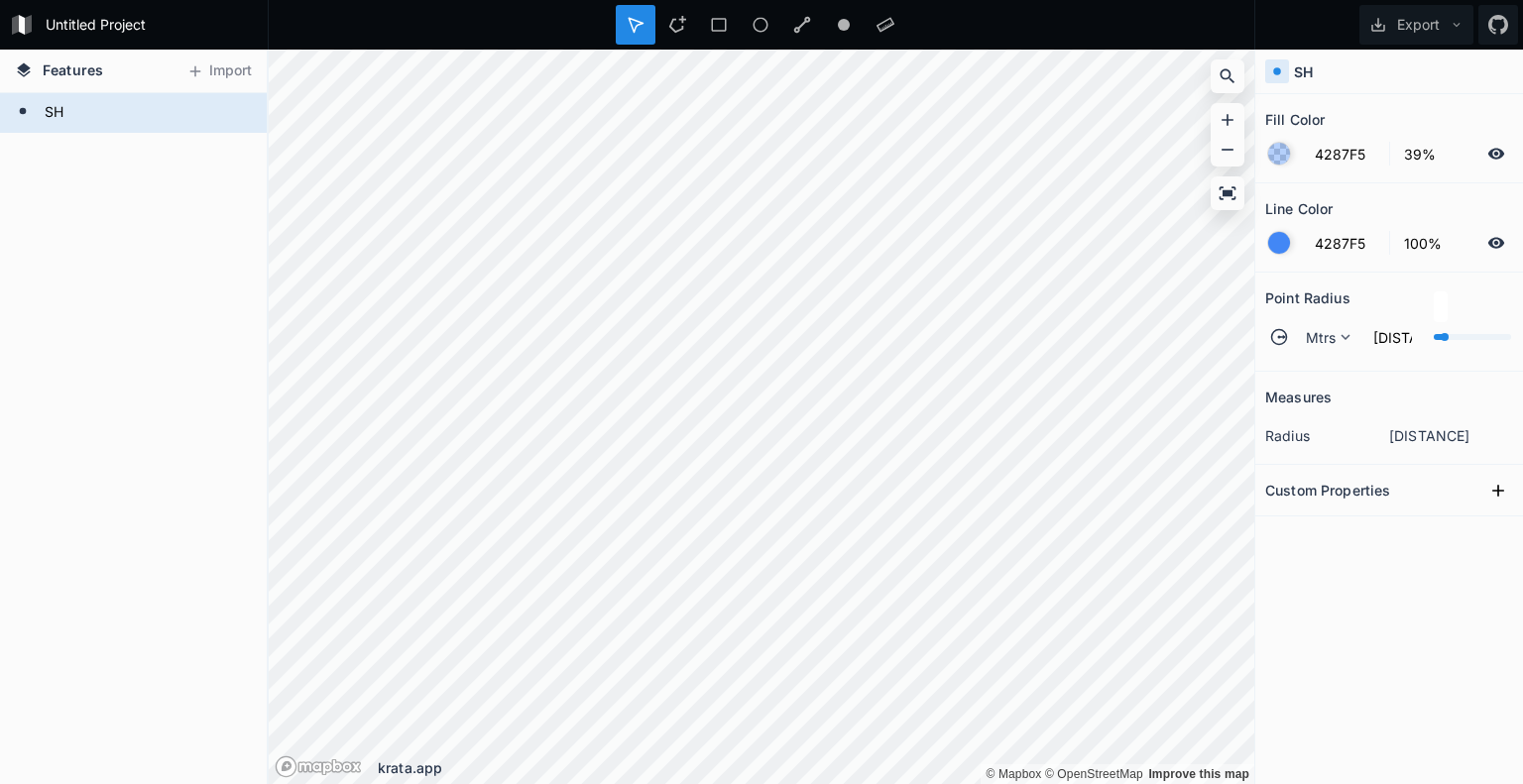 click at bounding box center [1472, 337] 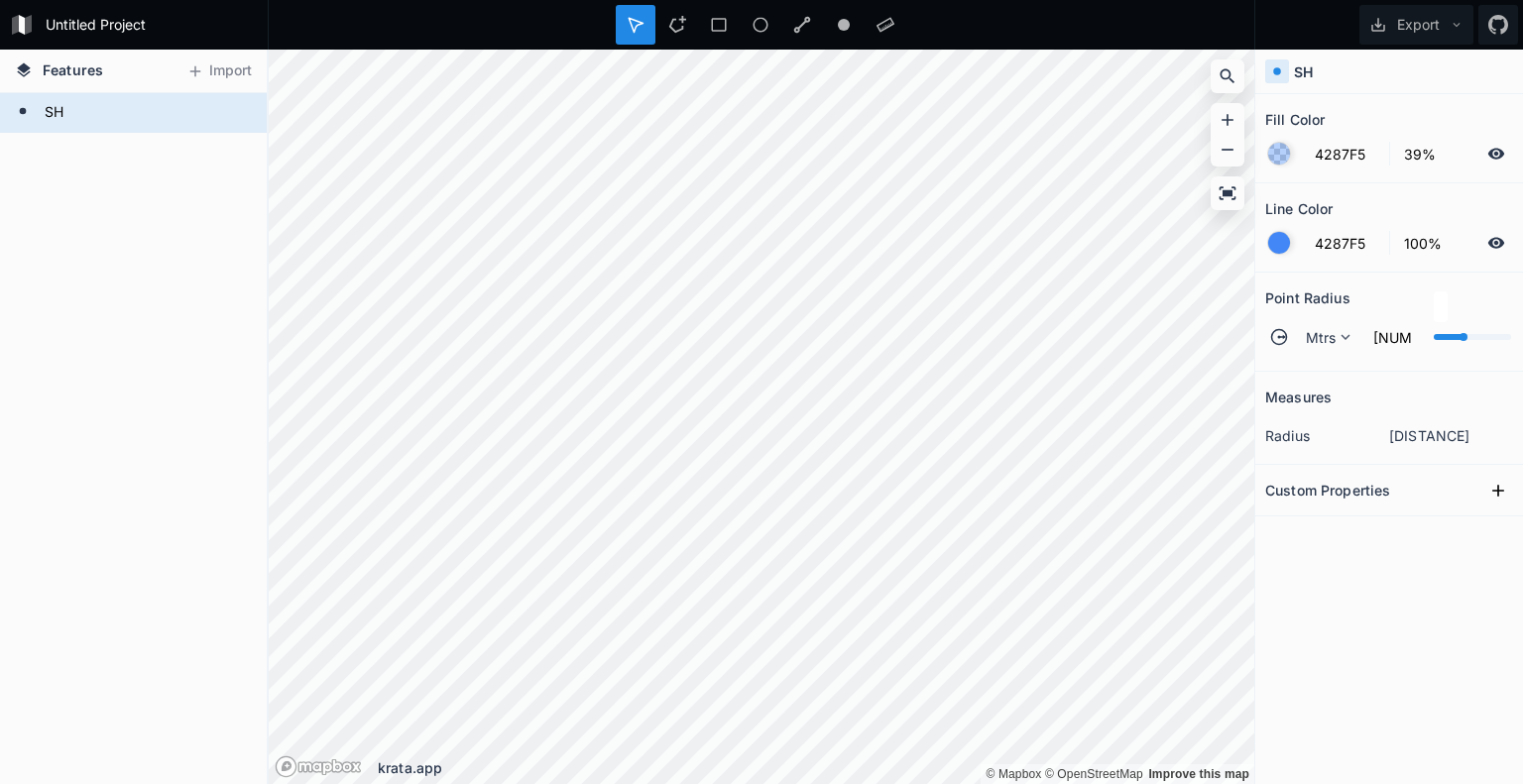 type on "[NUMBER]" 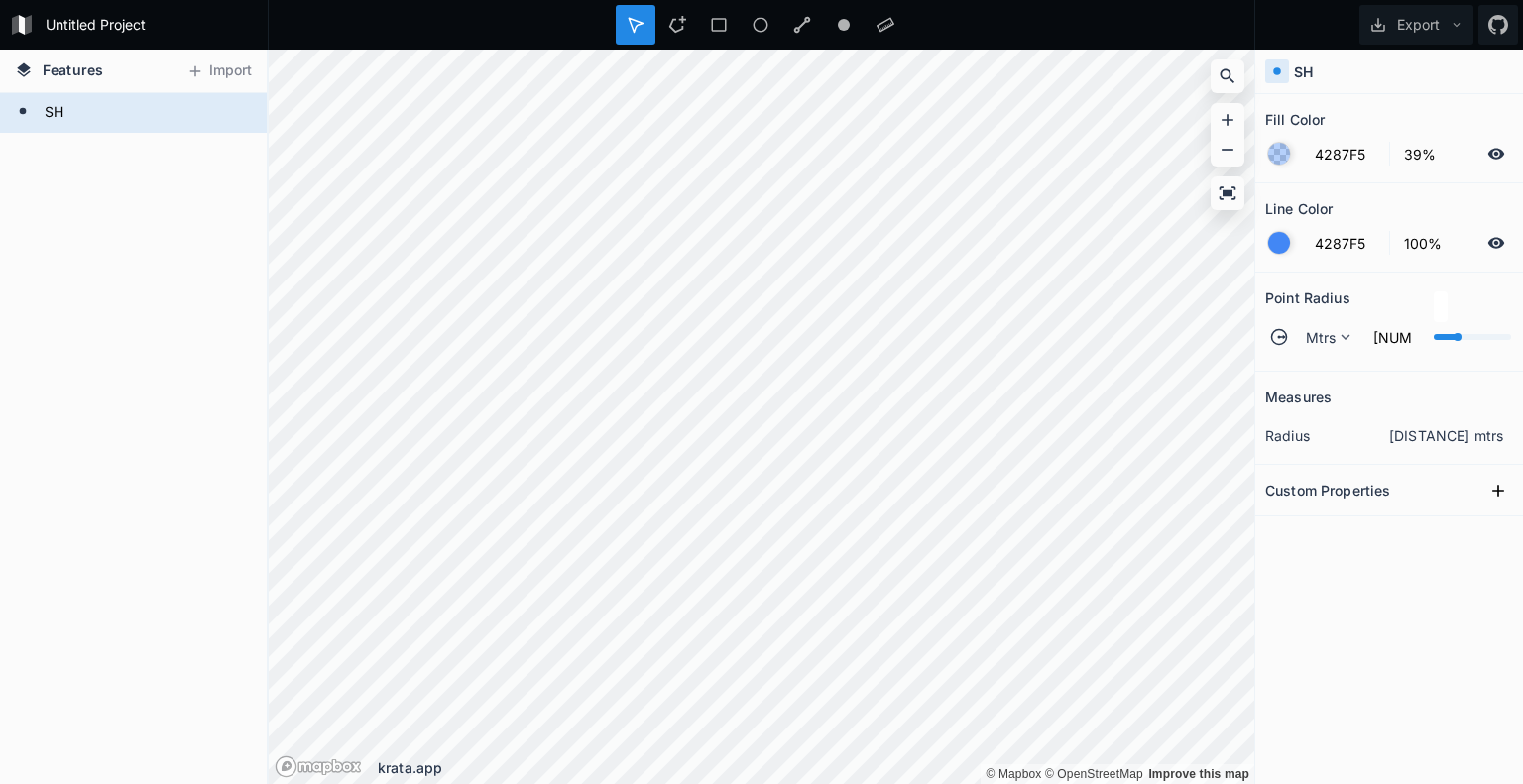 click at bounding box center (1457, 337) 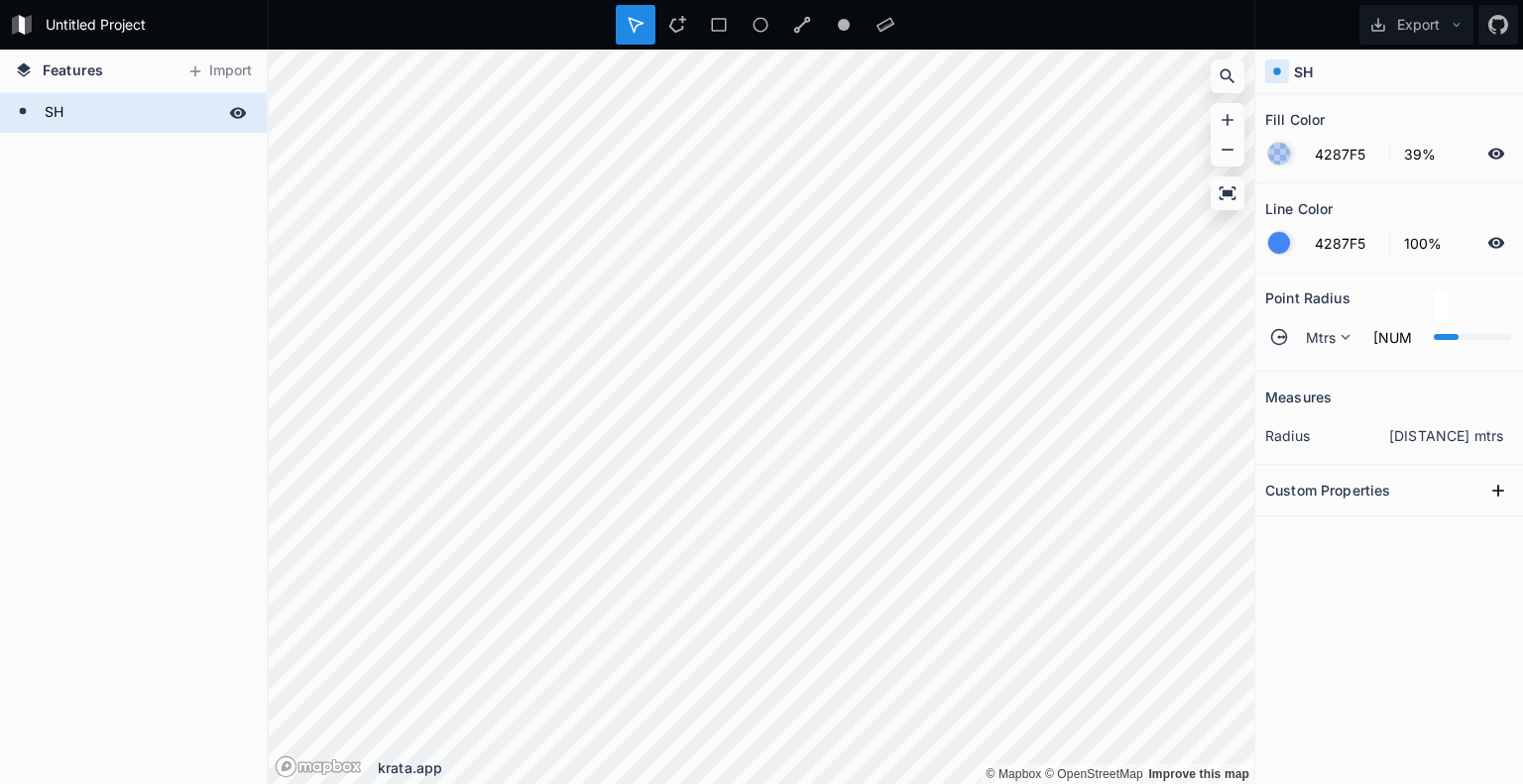 click on "SH" at bounding box center (131, 113) 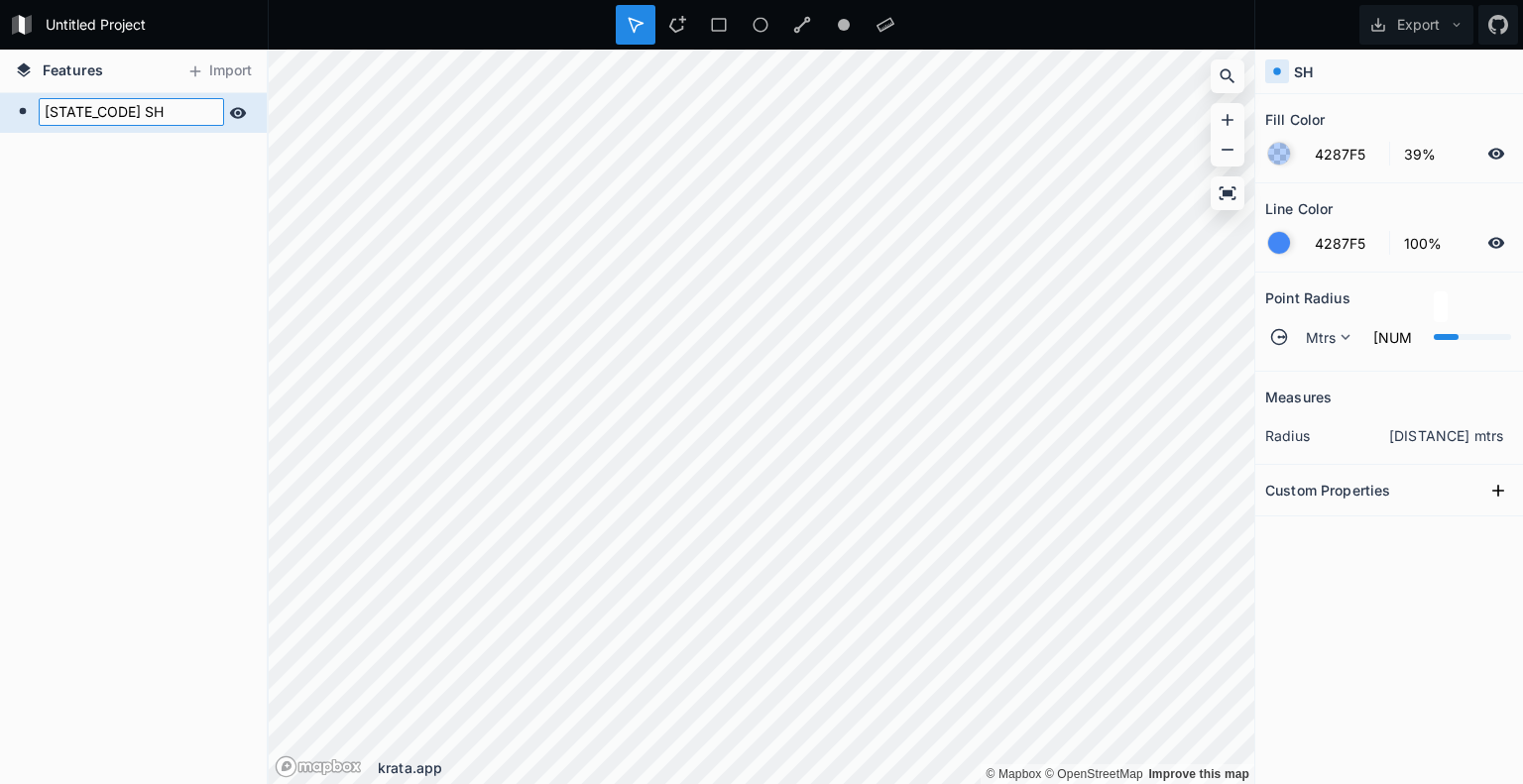 type on "[STATE_CODE] SH" 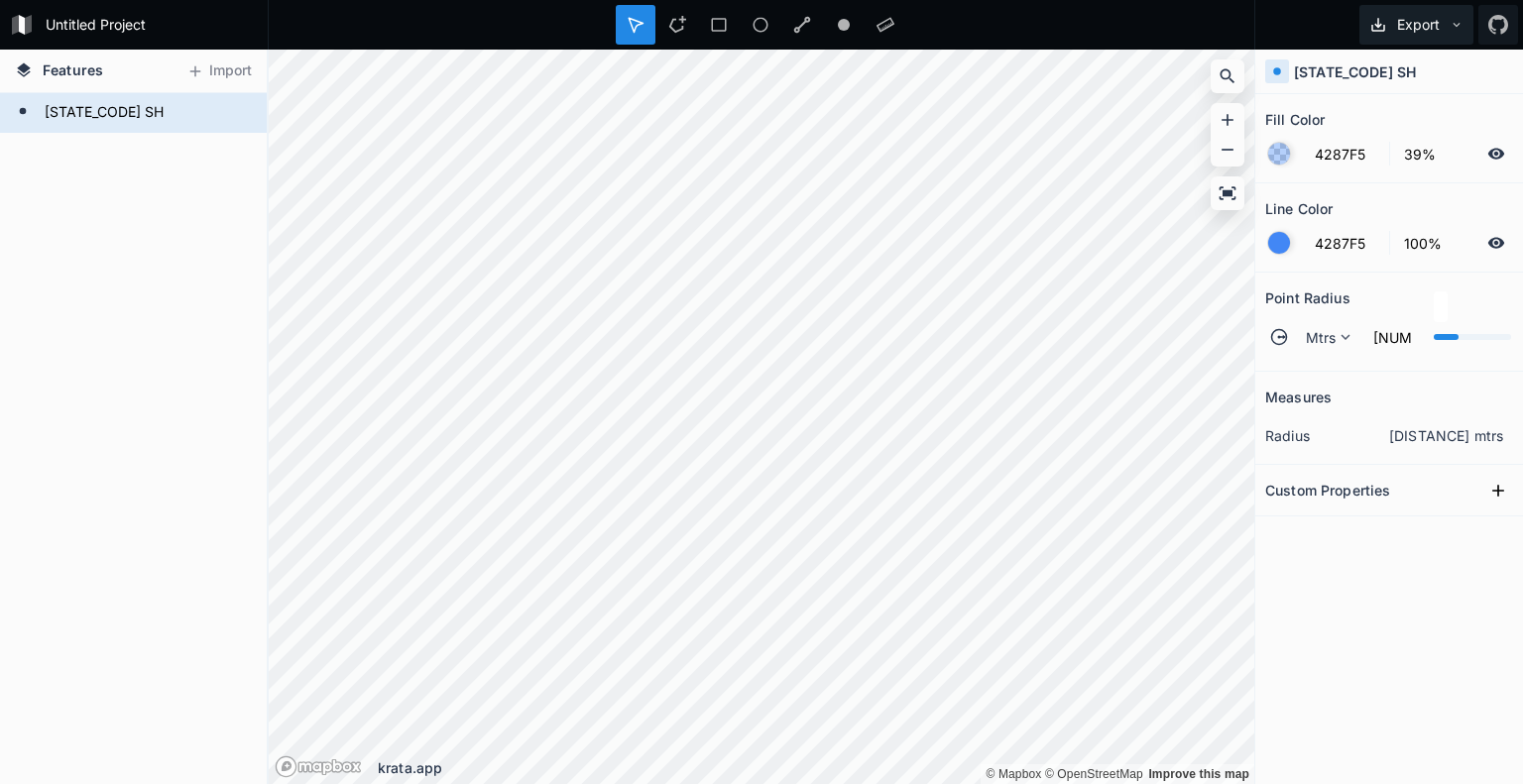 click on "Export" at bounding box center (1416, 25) 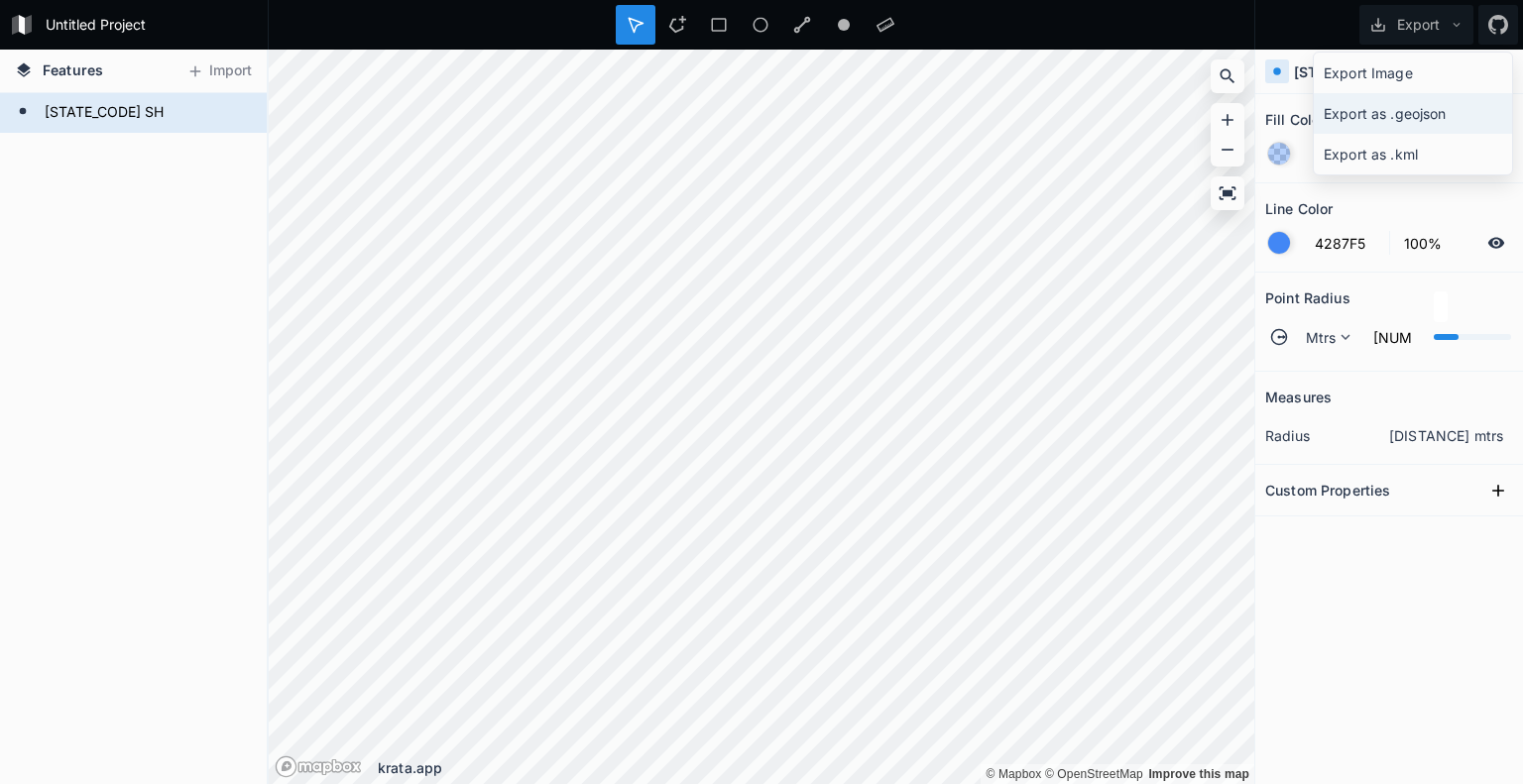 click on "Export as .geojson" 